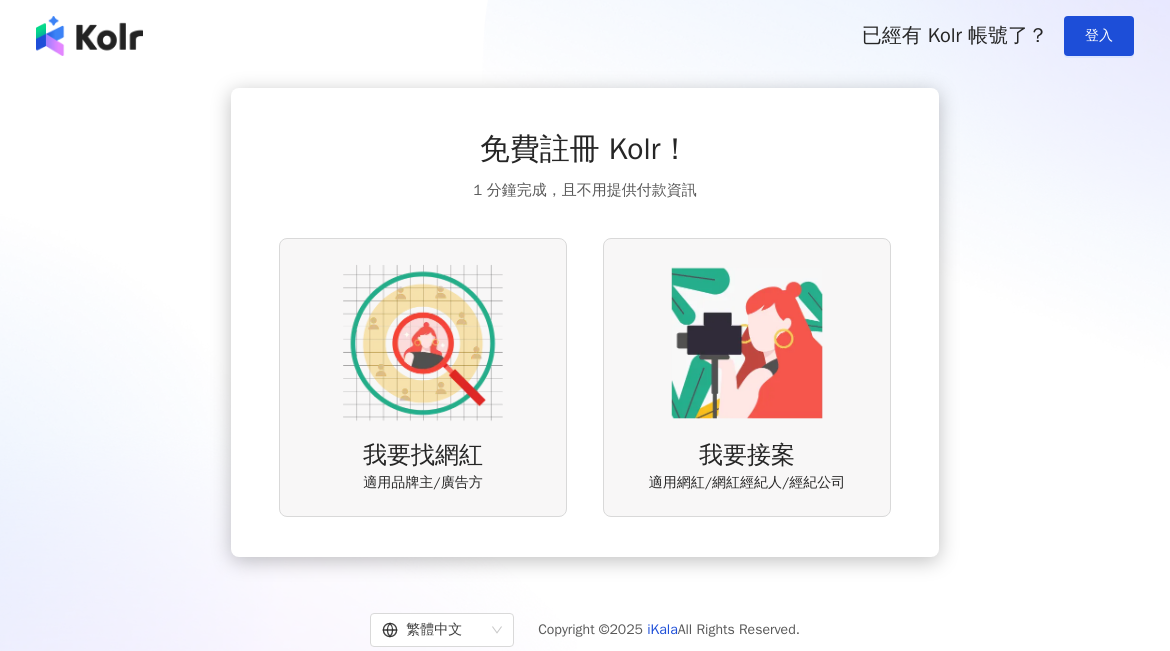 scroll, scrollTop: 0, scrollLeft: 0, axis: both 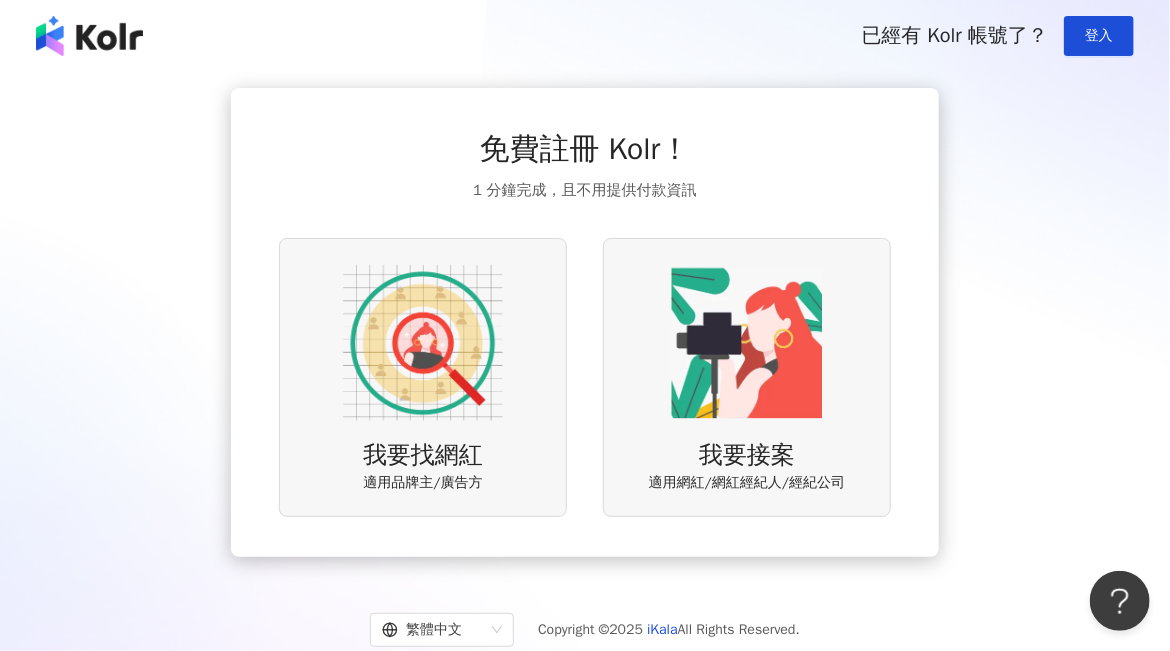 click on "已經有 Kolr 帳號了？ 登入" at bounding box center [585, 36] 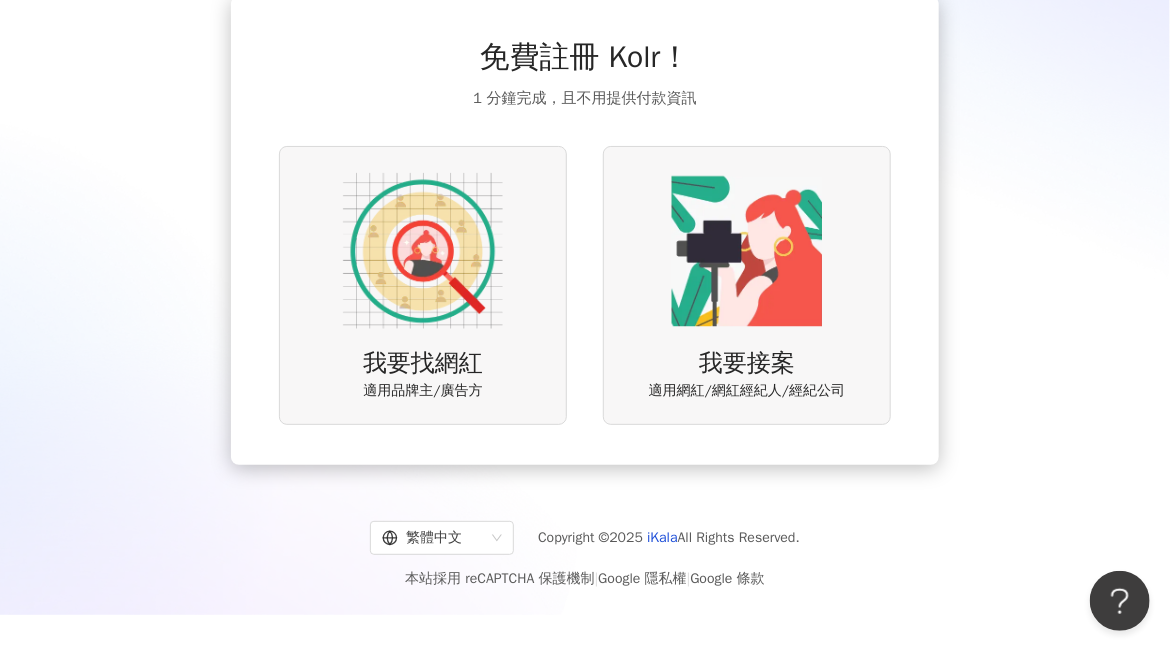 click at bounding box center [423, 251] 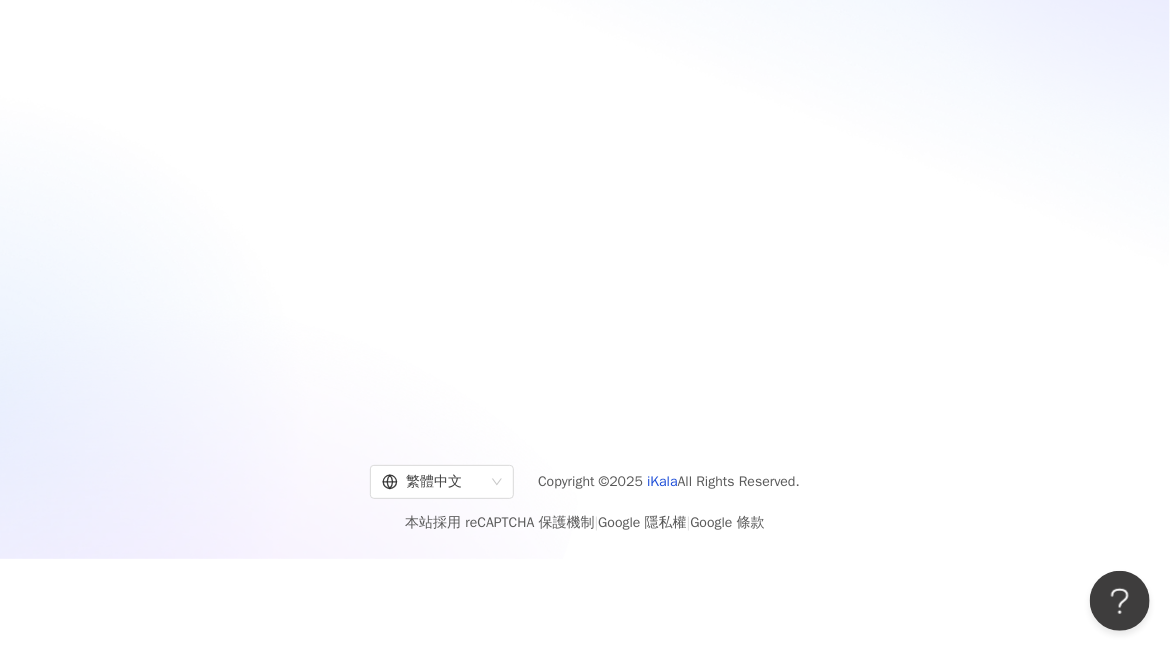scroll, scrollTop: 0, scrollLeft: 0, axis: both 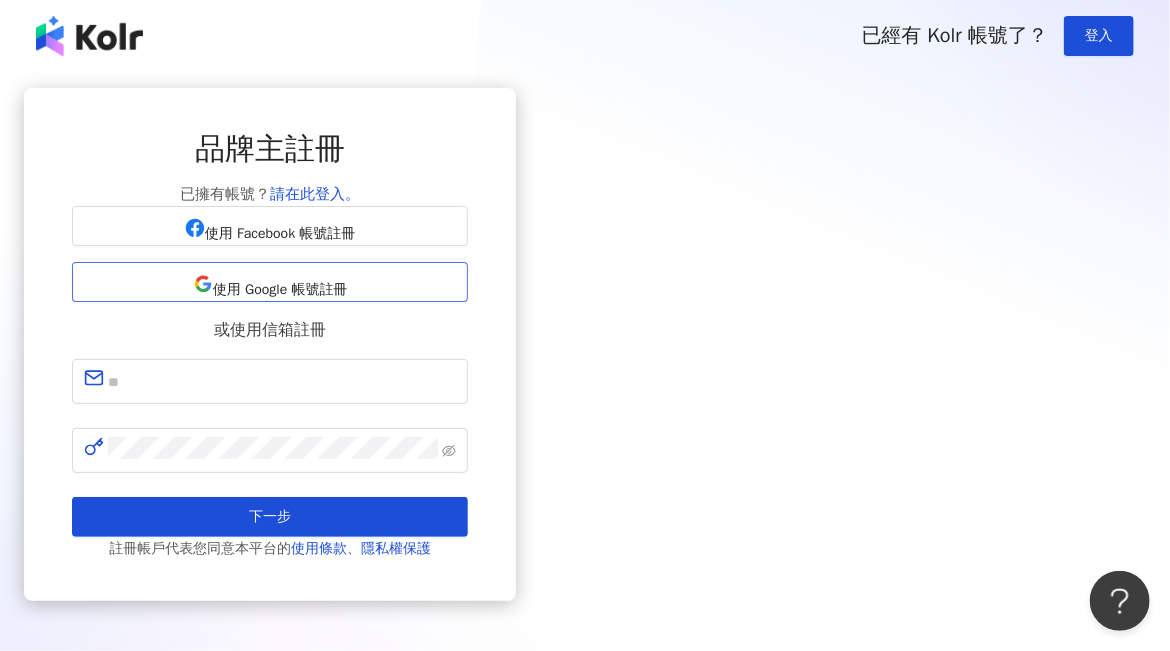 click on "使用 Google 帳號註冊" at bounding box center (280, 290) 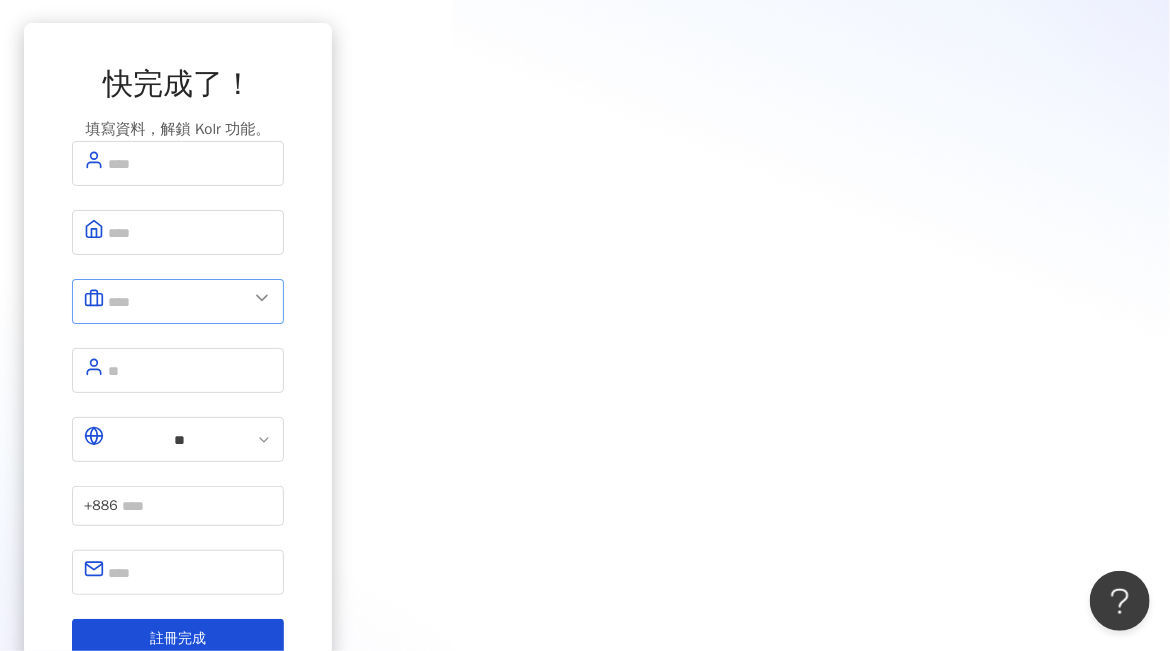 scroll, scrollTop: 100, scrollLeft: 0, axis: vertical 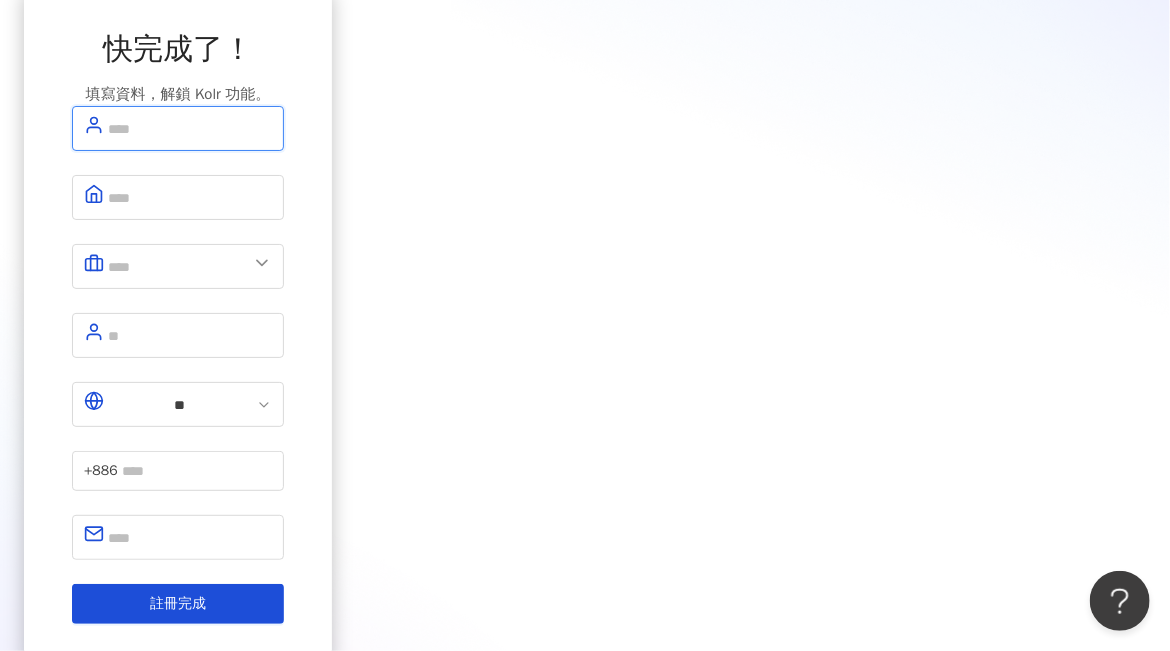 click at bounding box center (190, 128) 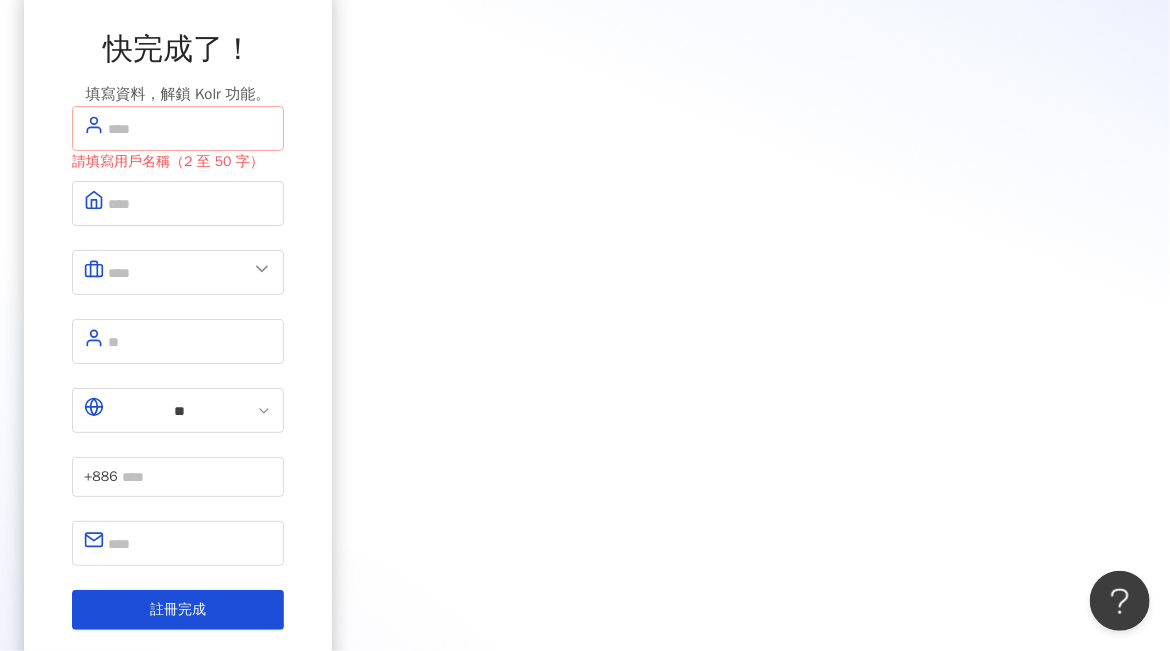 click at bounding box center [178, 128] 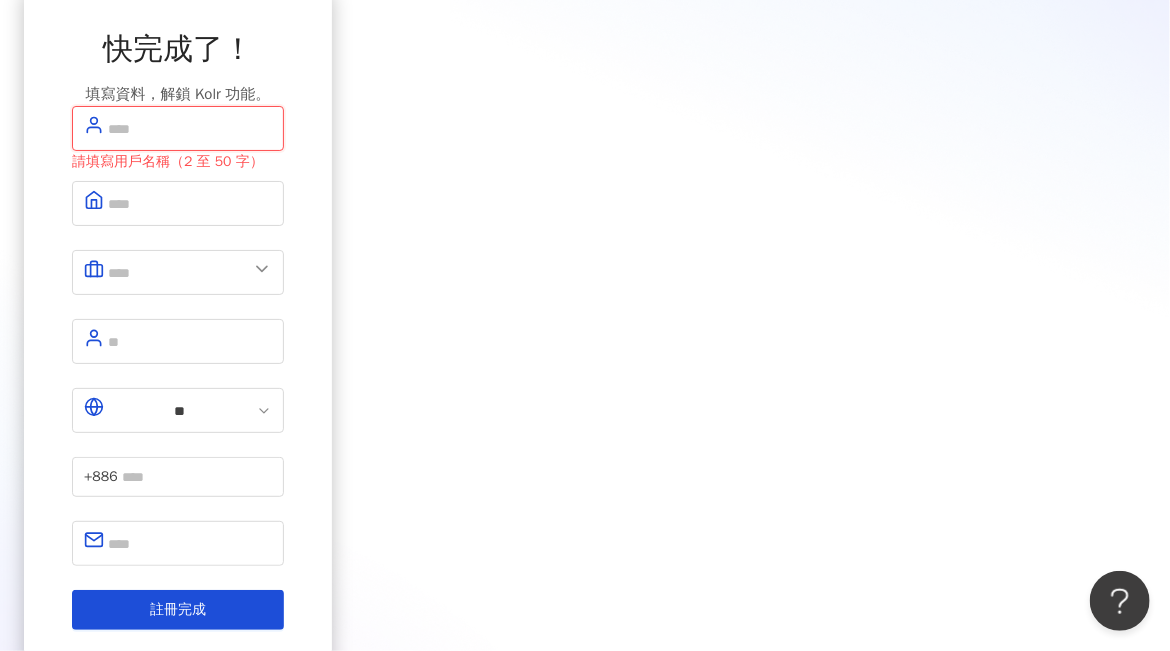 type on "*" 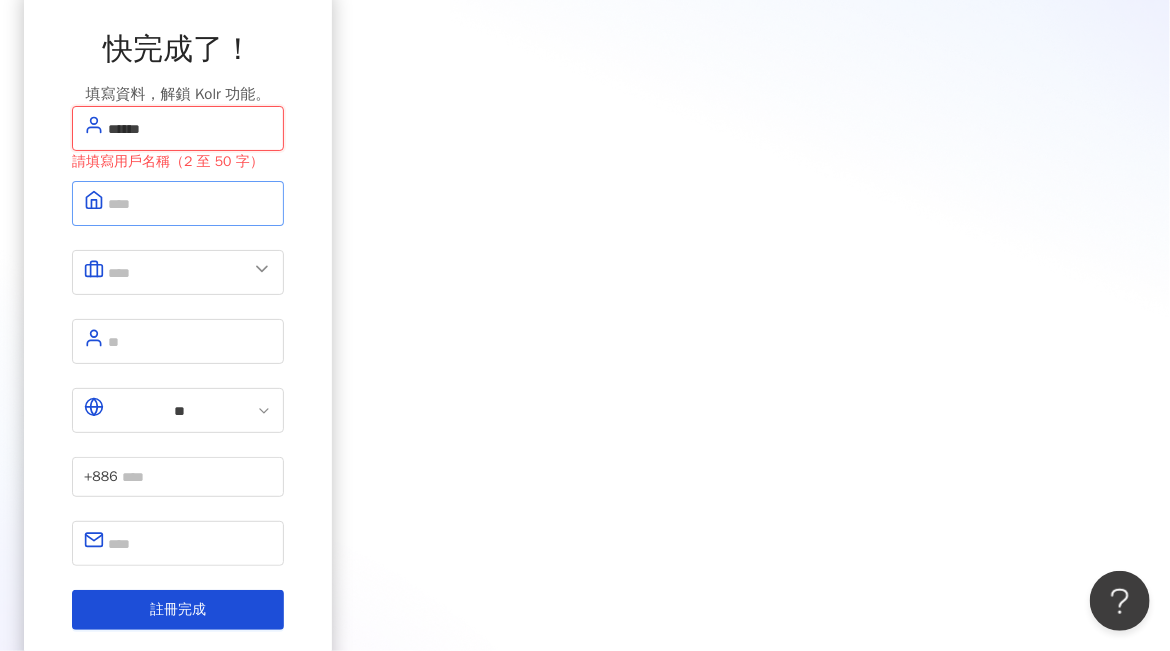 type on "******" 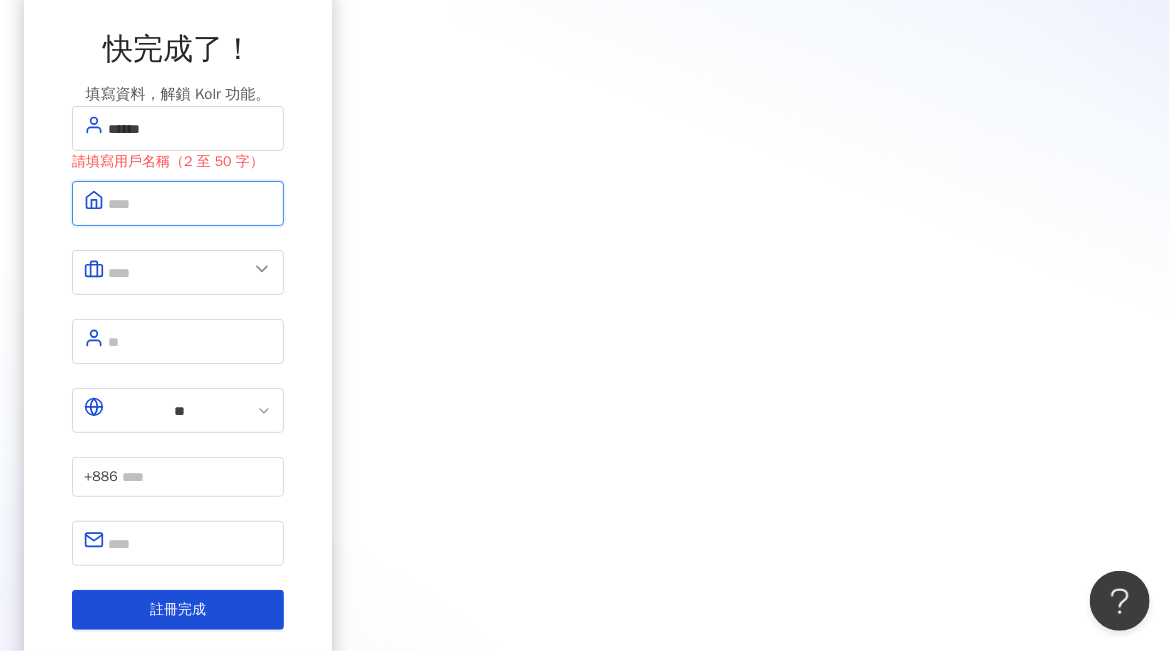 click at bounding box center [190, 203] 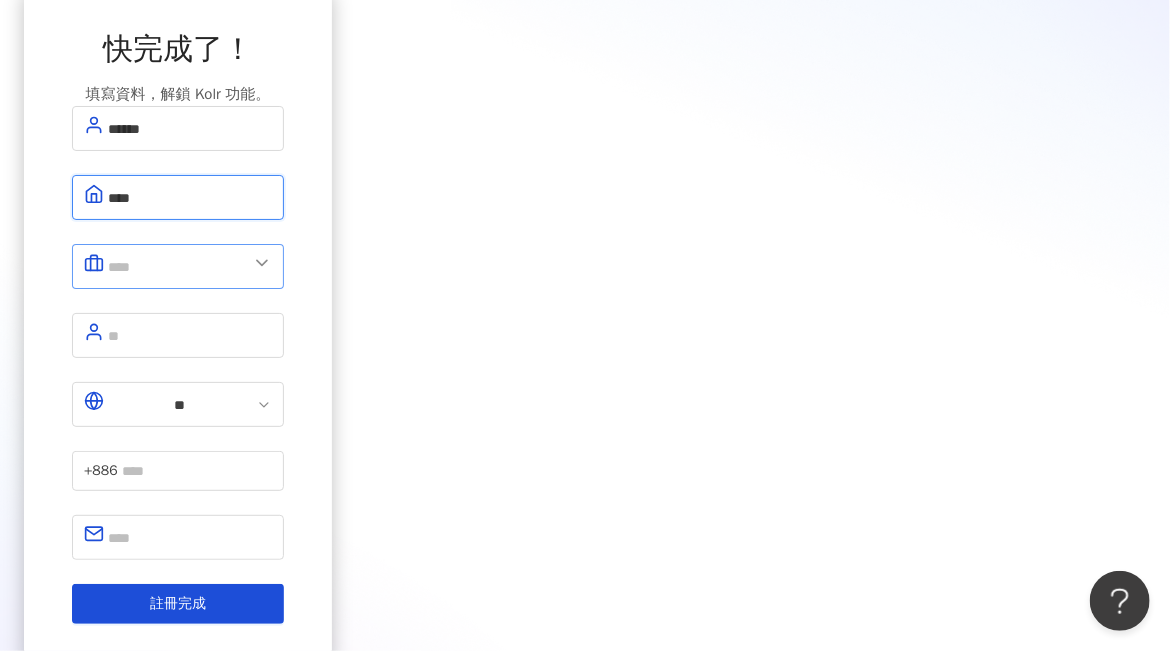 type on "****" 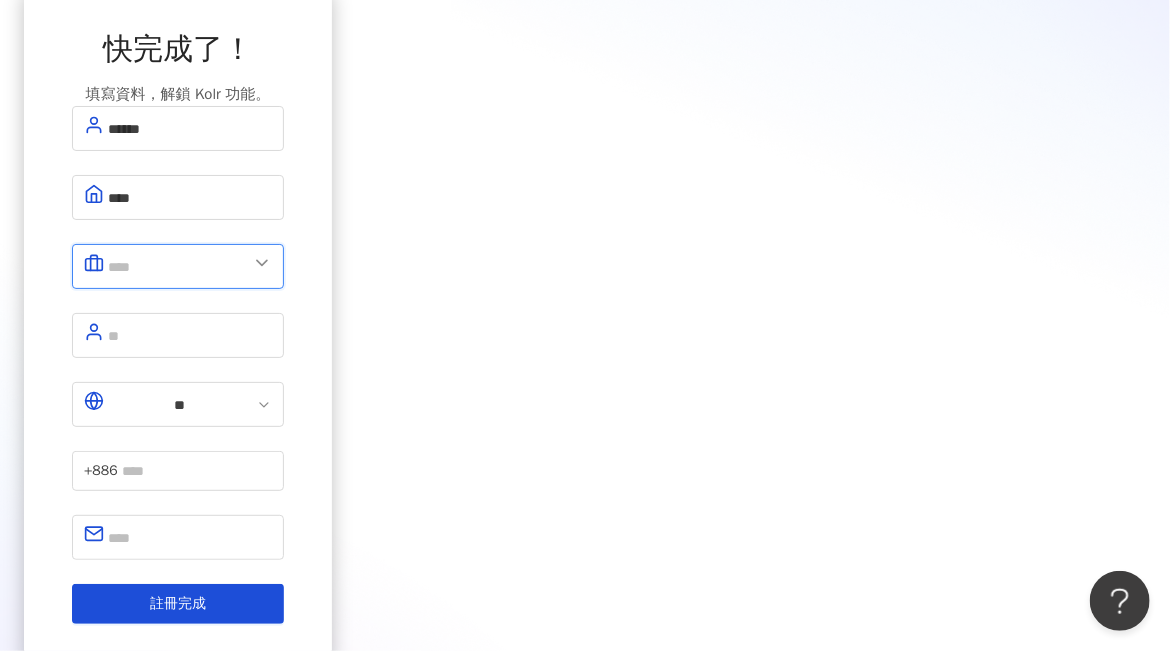 click at bounding box center [178, 266] 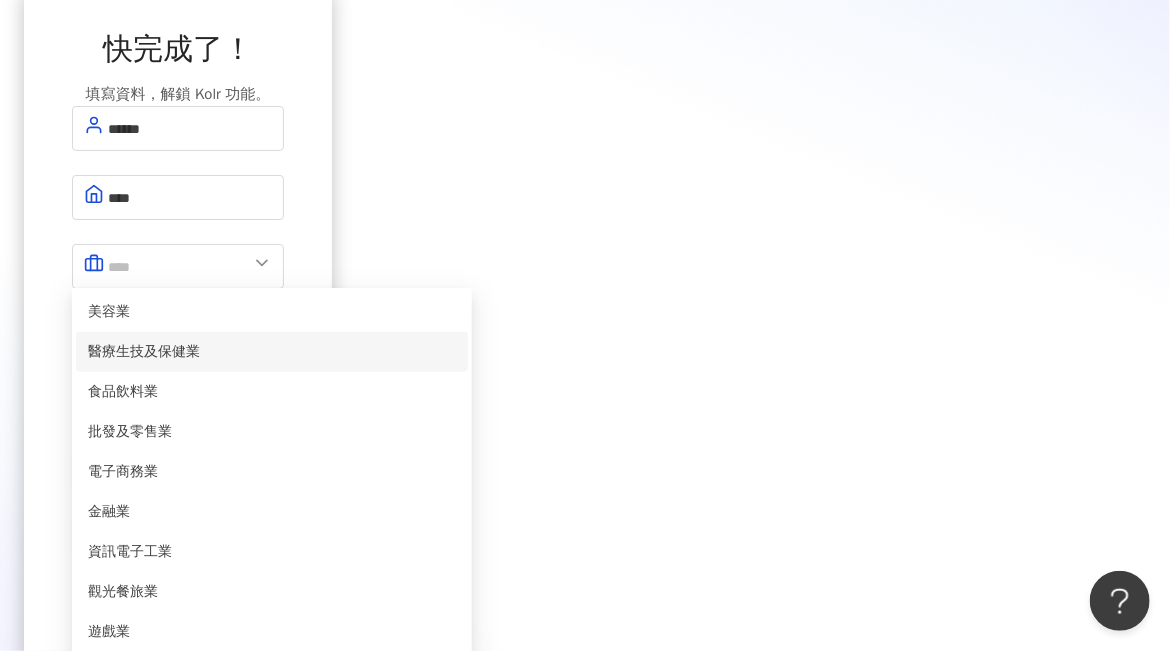 click on "醫療生技及保健業" at bounding box center [272, 352] 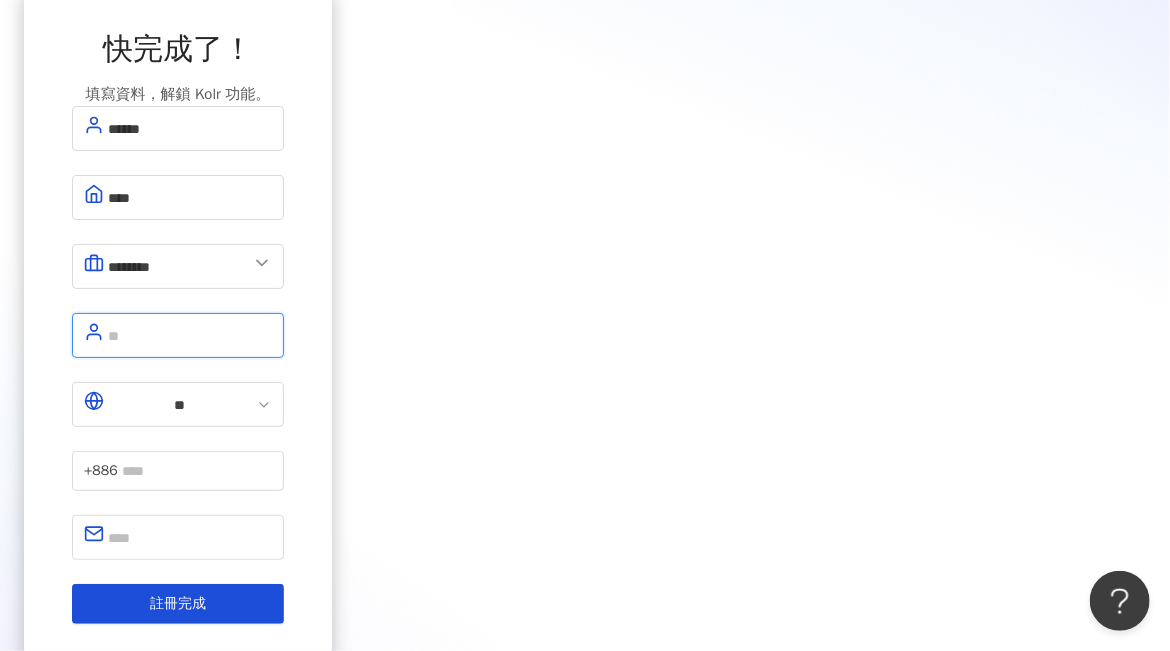 click at bounding box center [190, 335] 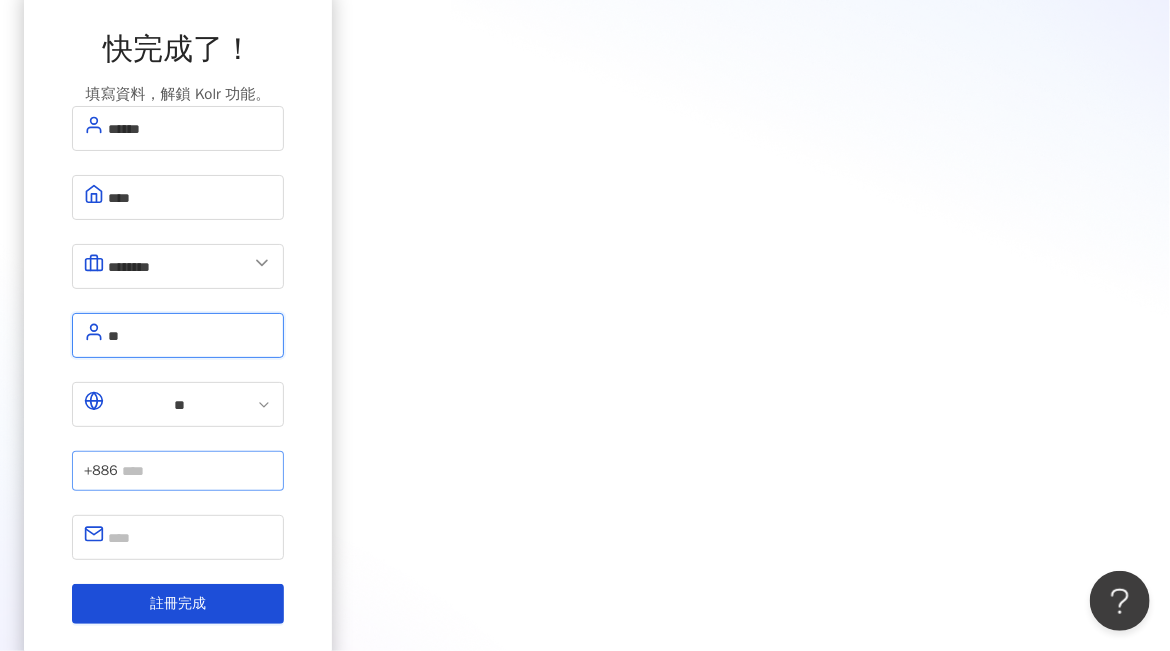 type on "**" 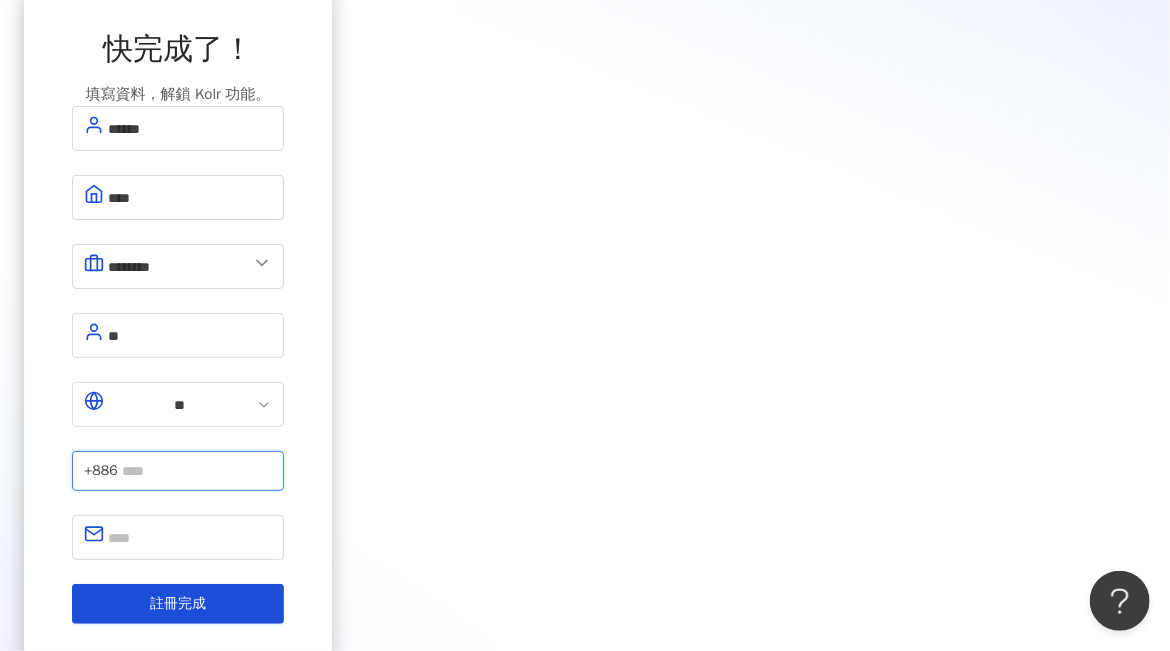 click at bounding box center (197, 471) 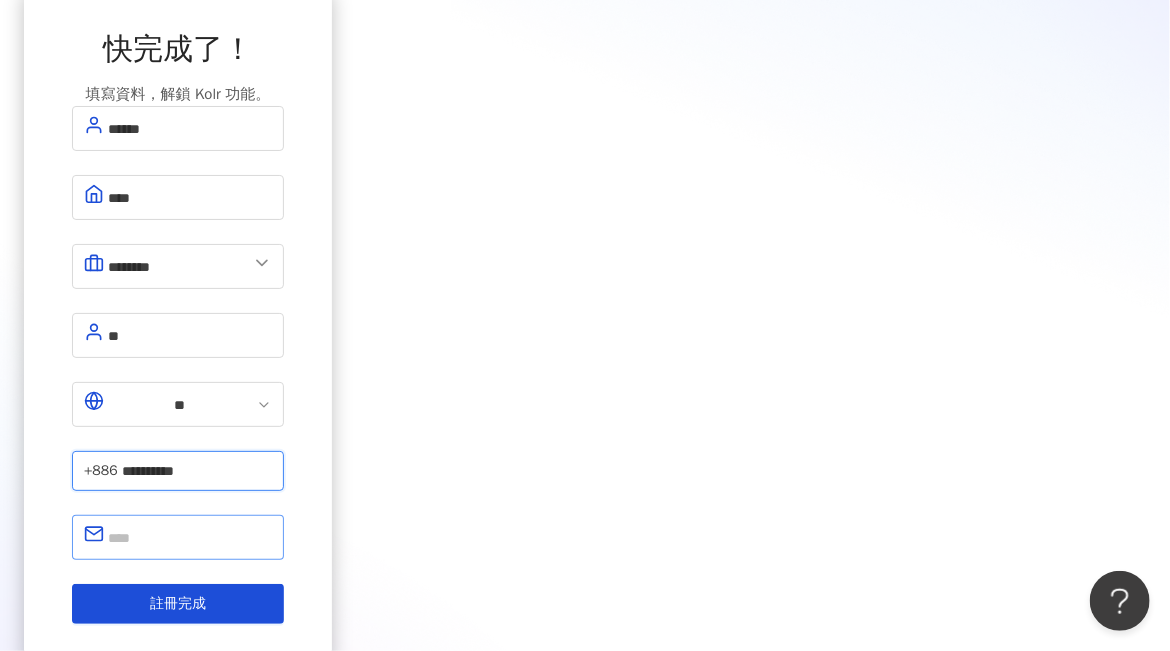 type on "**********" 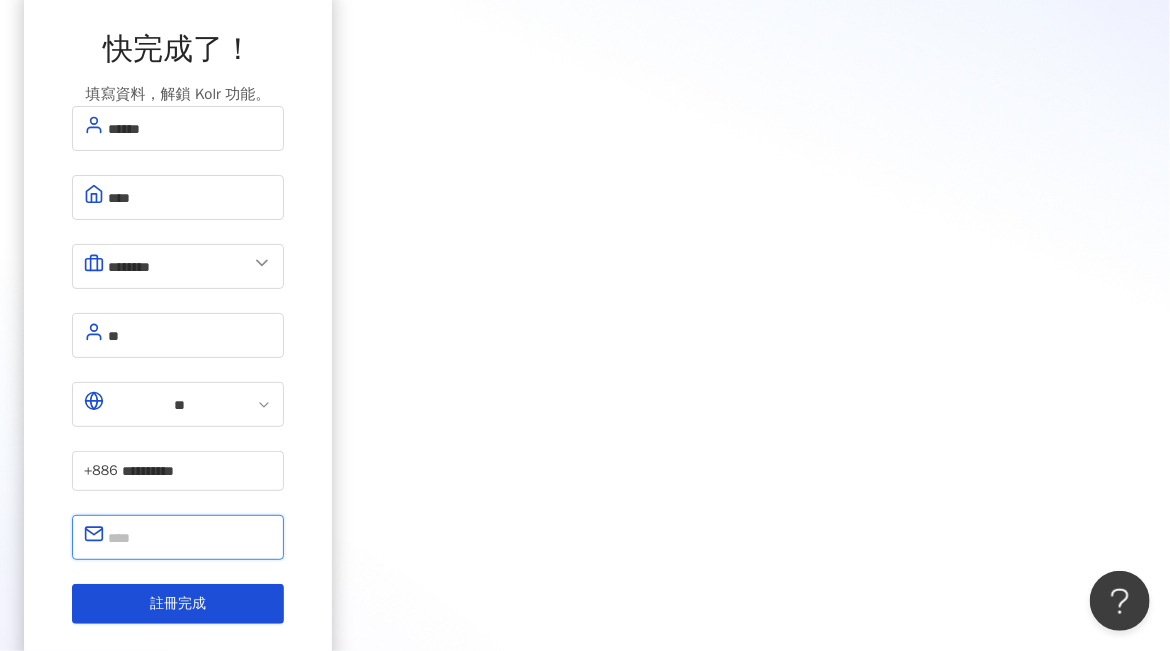click at bounding box center [190, 537] 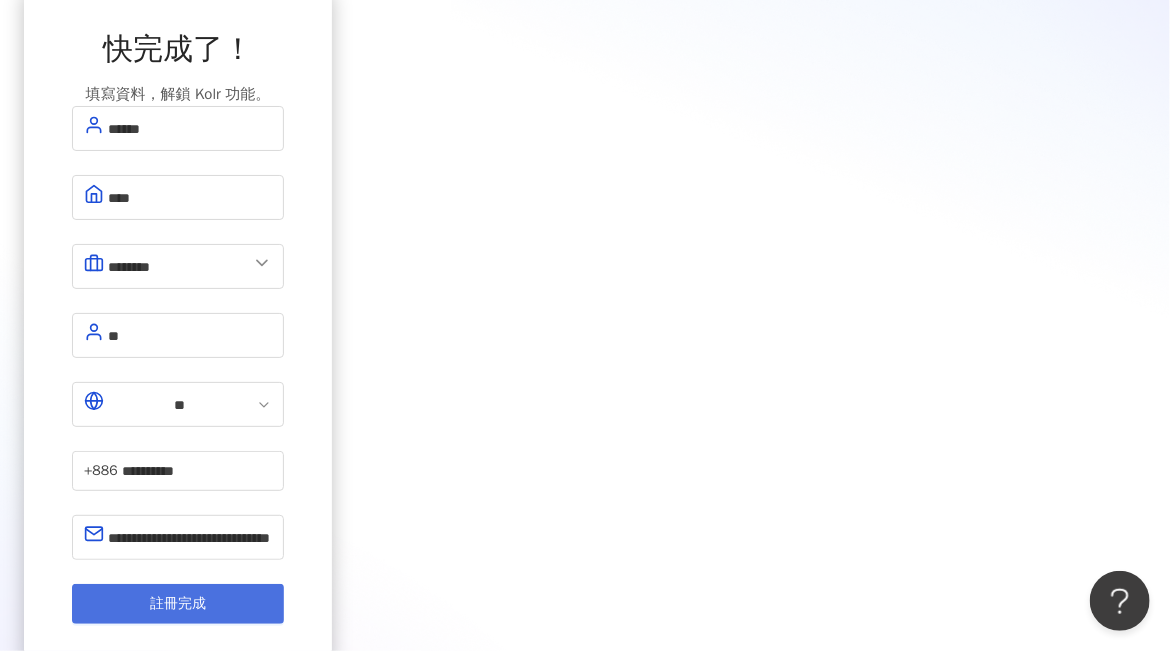 click on "註冊完成" at bounding box center [178, 604] 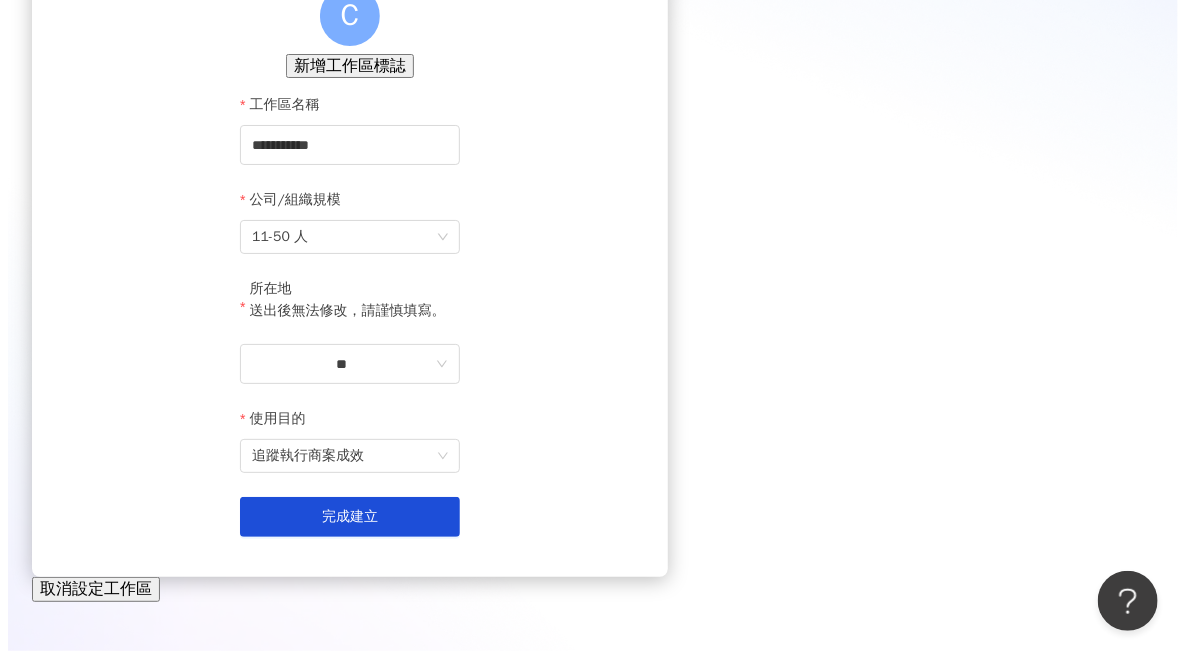 scroll, scrollTop: 356, scrollLeft: 0, axis: vertical 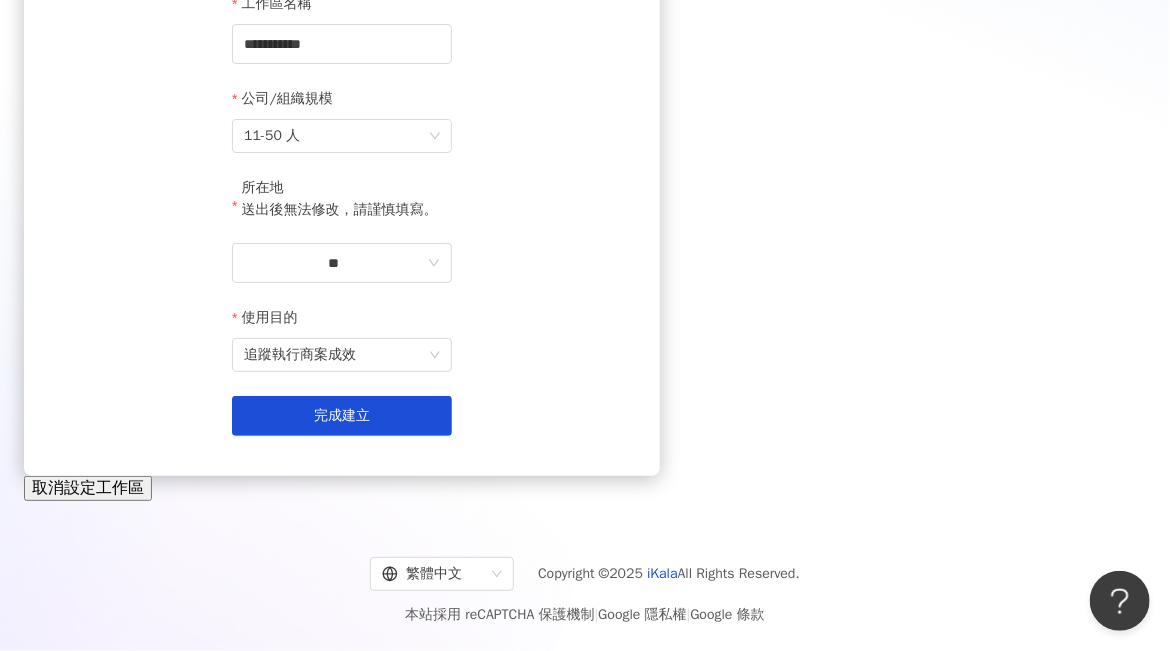 click on "取消設定工作區" at bounding box center [88, 488] 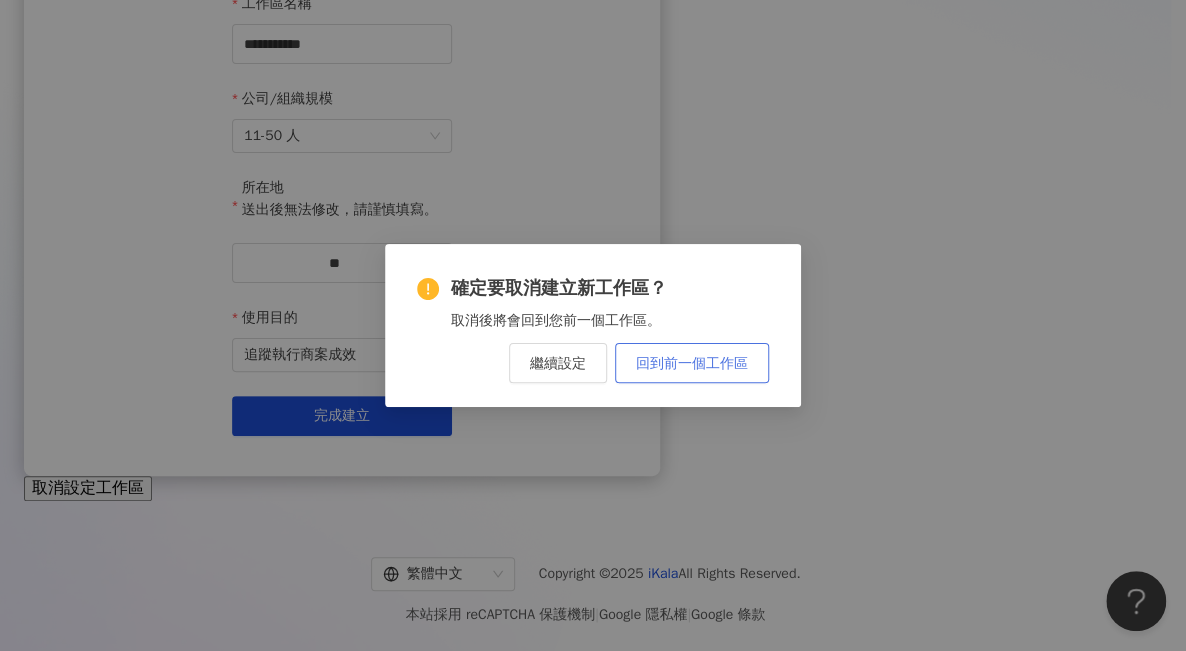 click on "回到前一個工作區" at bounding box center [692, 363] 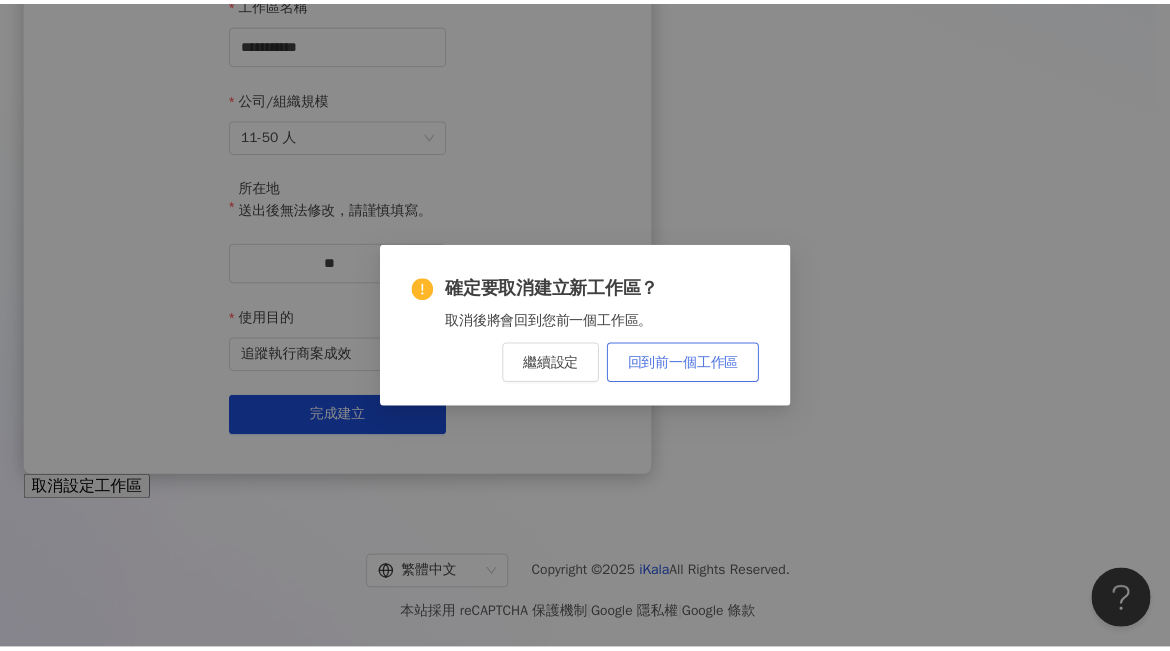 scroll, scrollTop: 0, scrollLeft: 0, axis: both 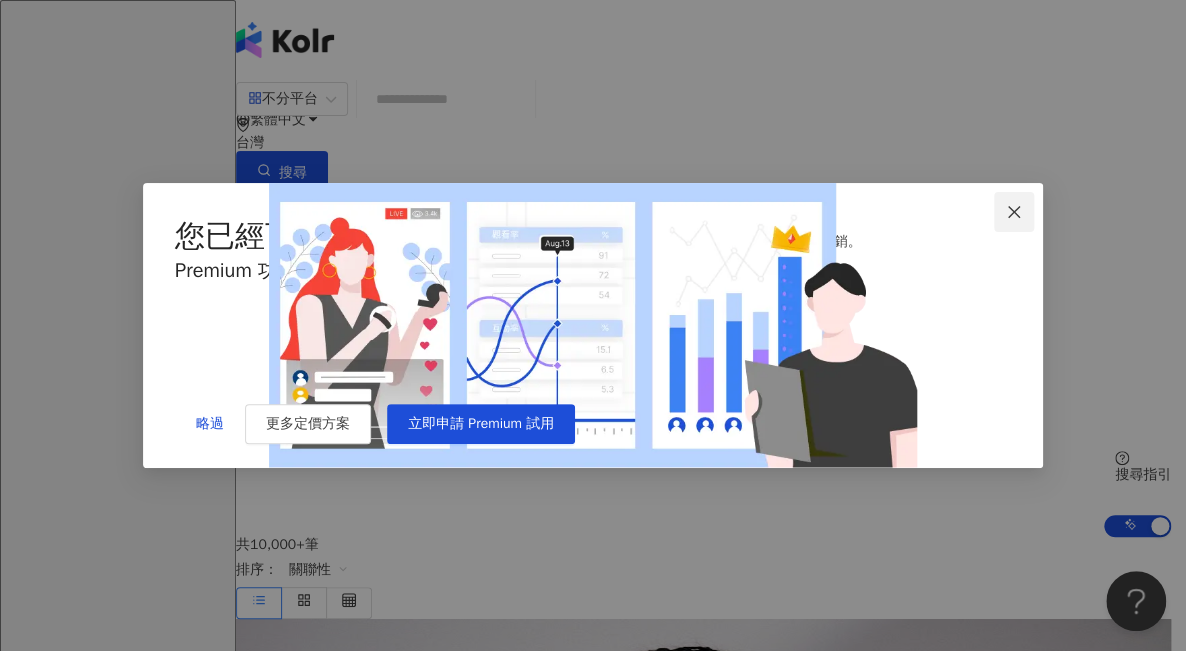 click 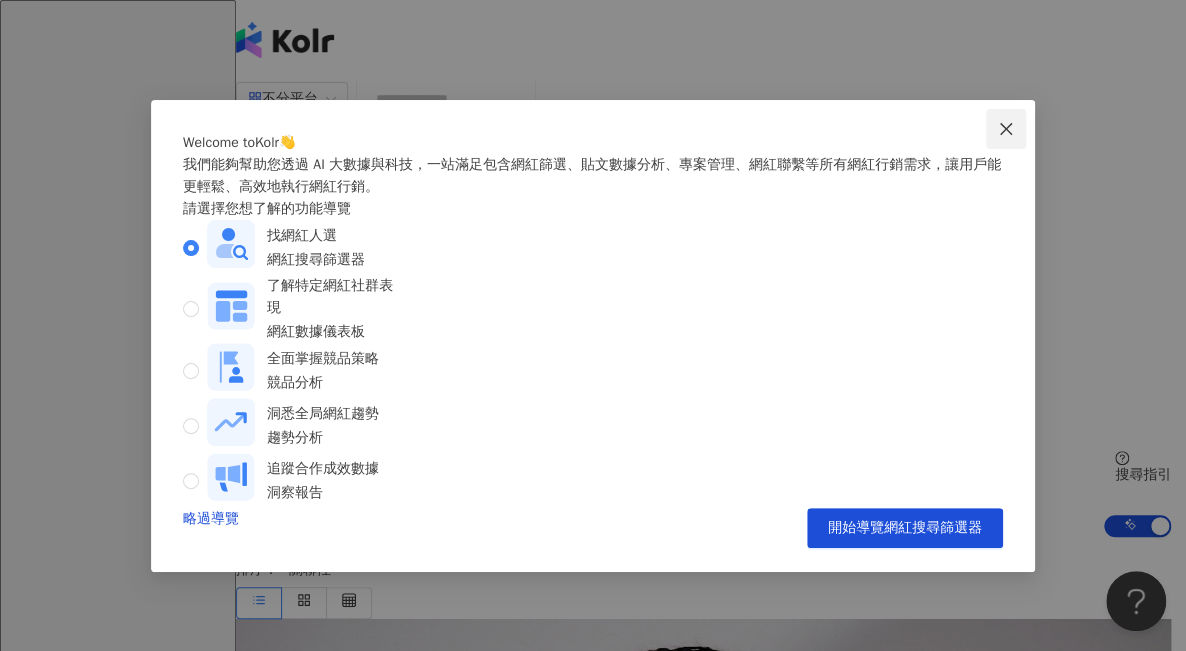 click 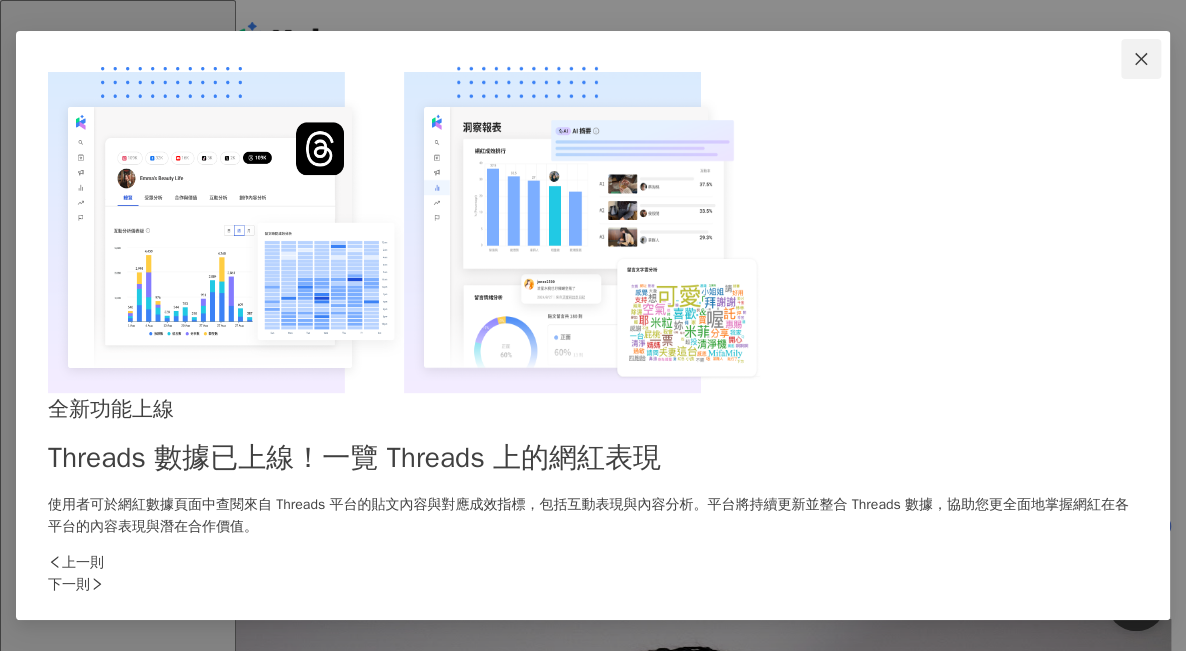 click 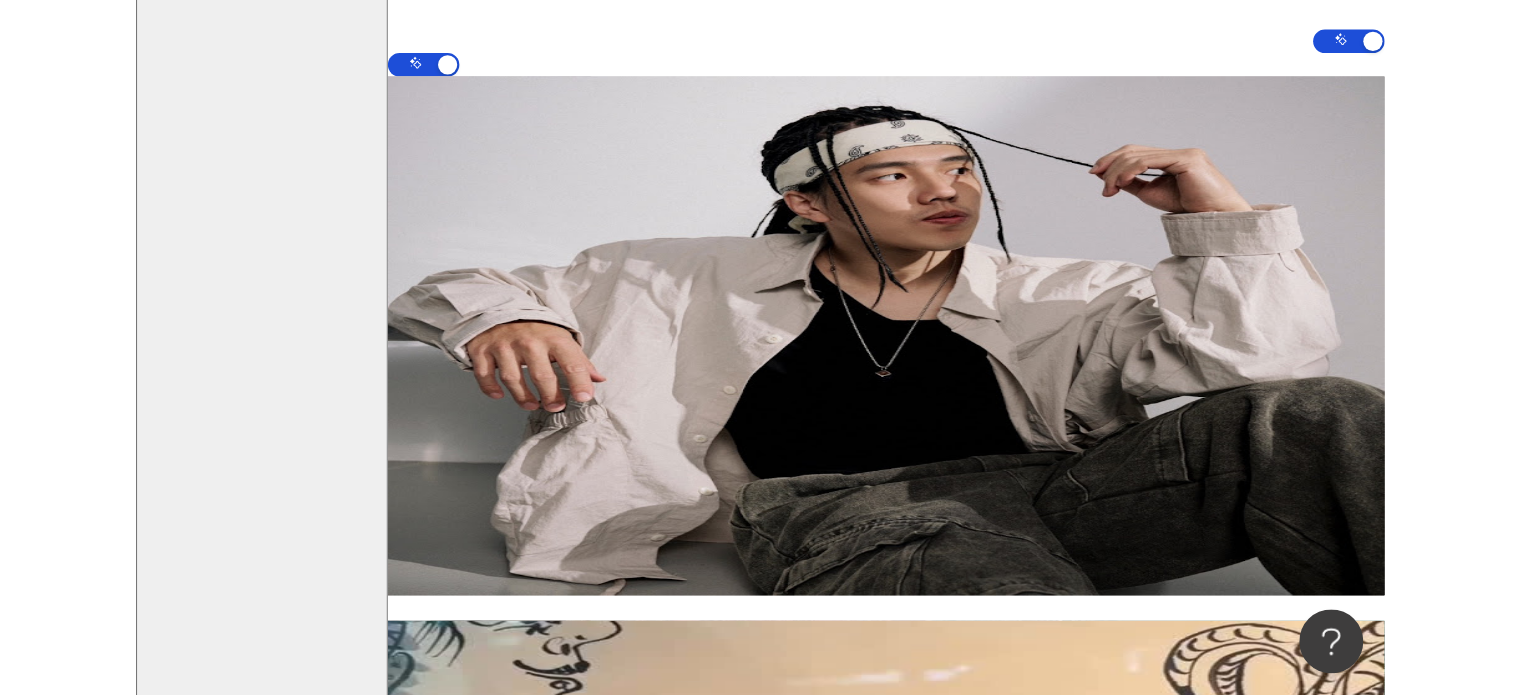 scroll, scrollTop: 0, scrollLeft: 0, axis: both 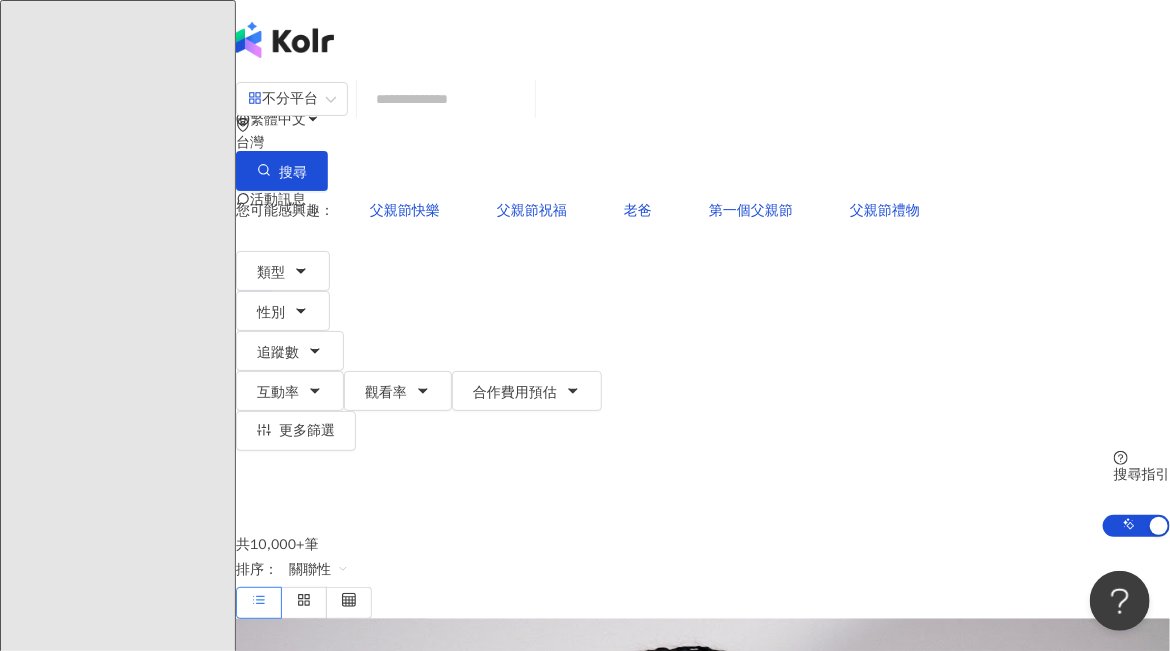 click on "行" at bounding box center (256, 280) 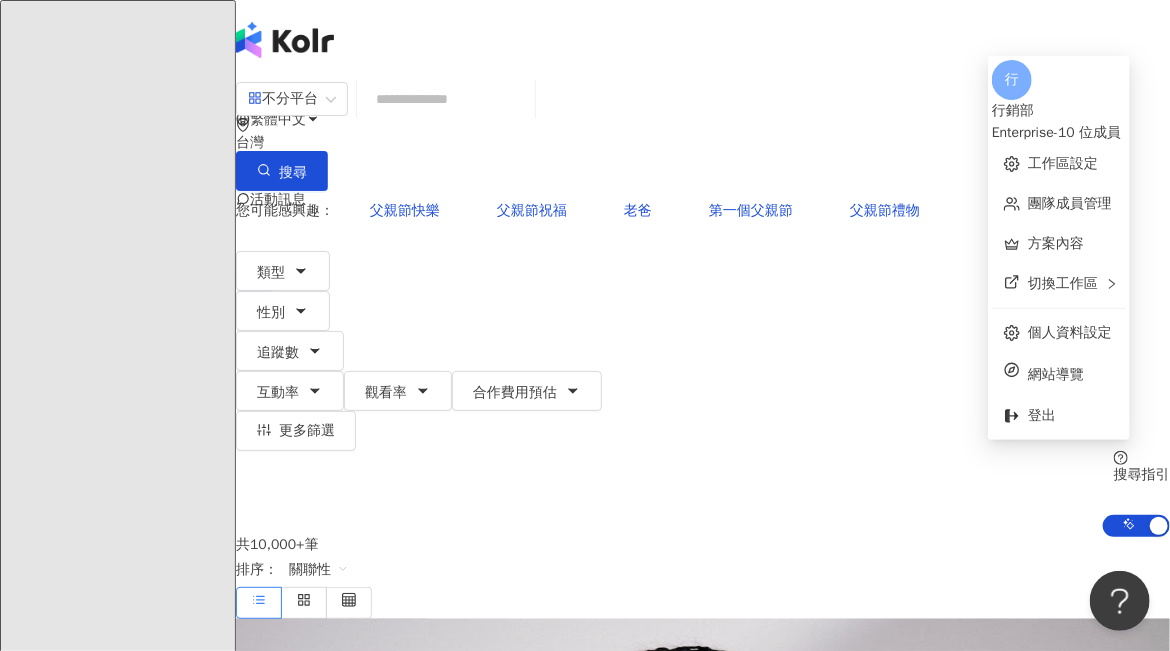 click on "行銷部" at bounding box center [1059, 111] 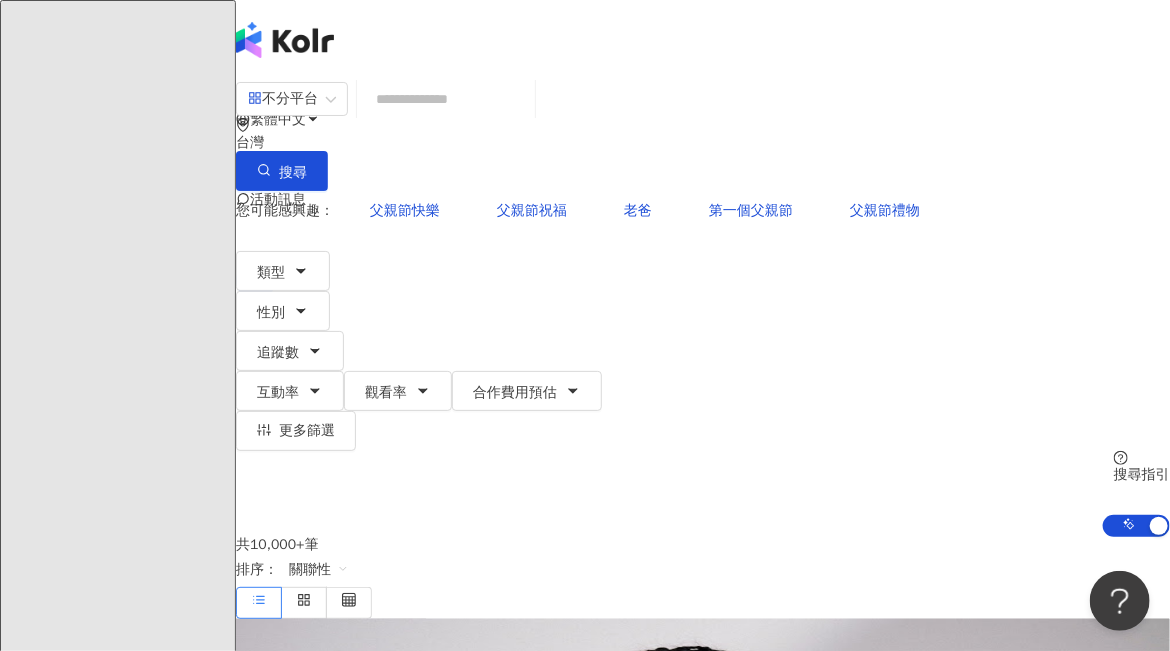 click on "行" at bounding box center (256, 280) 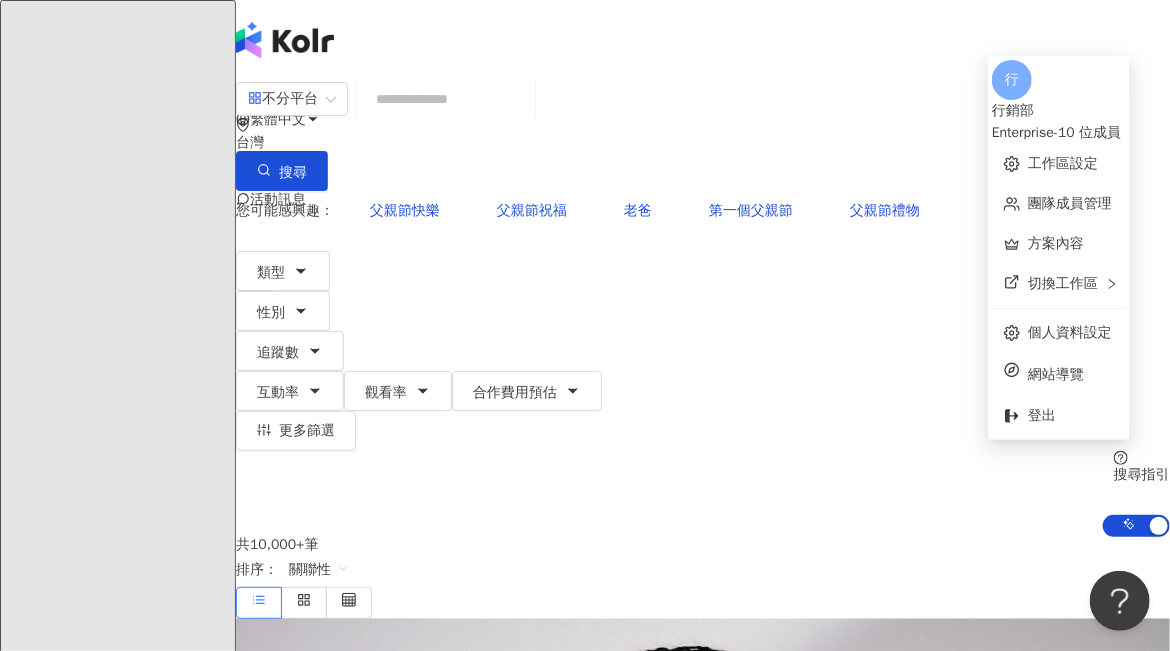 click on "行銷部" at bounding box center [1059, 111] 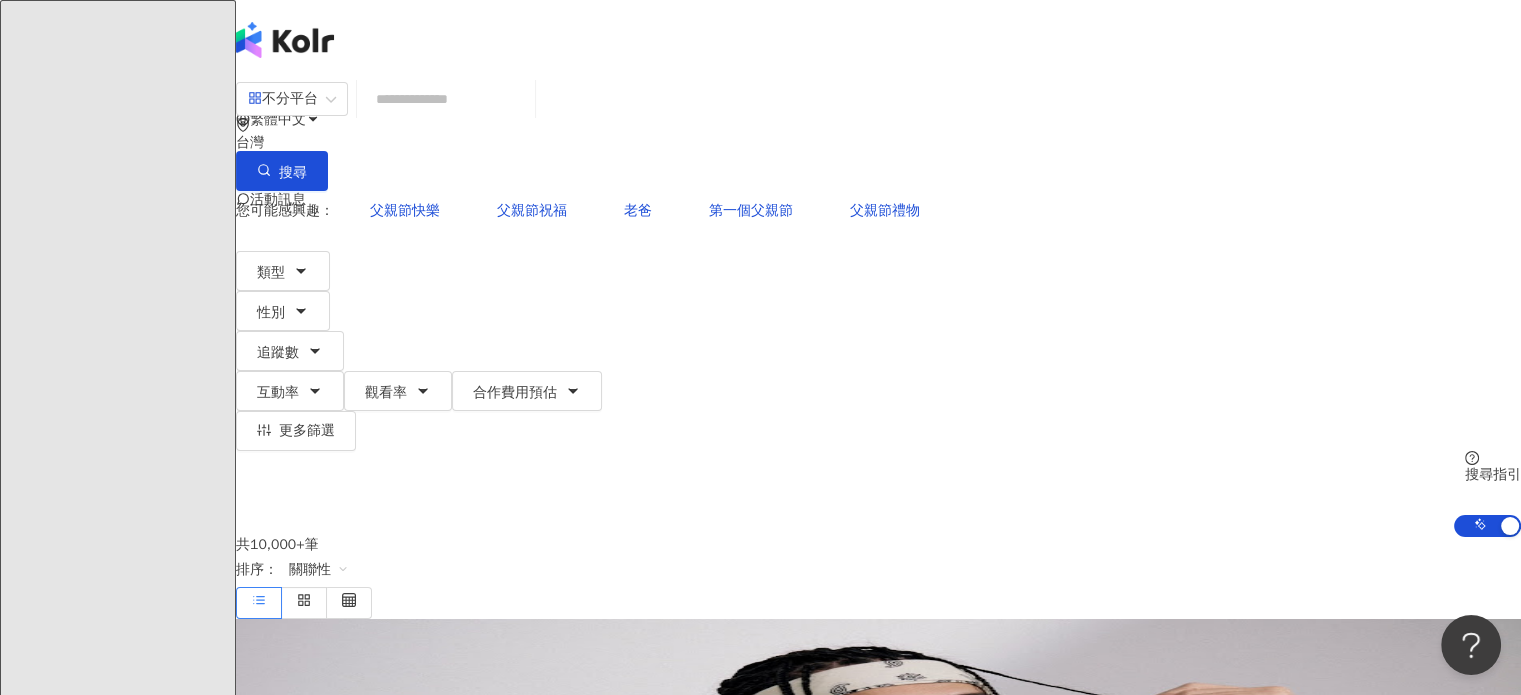 click 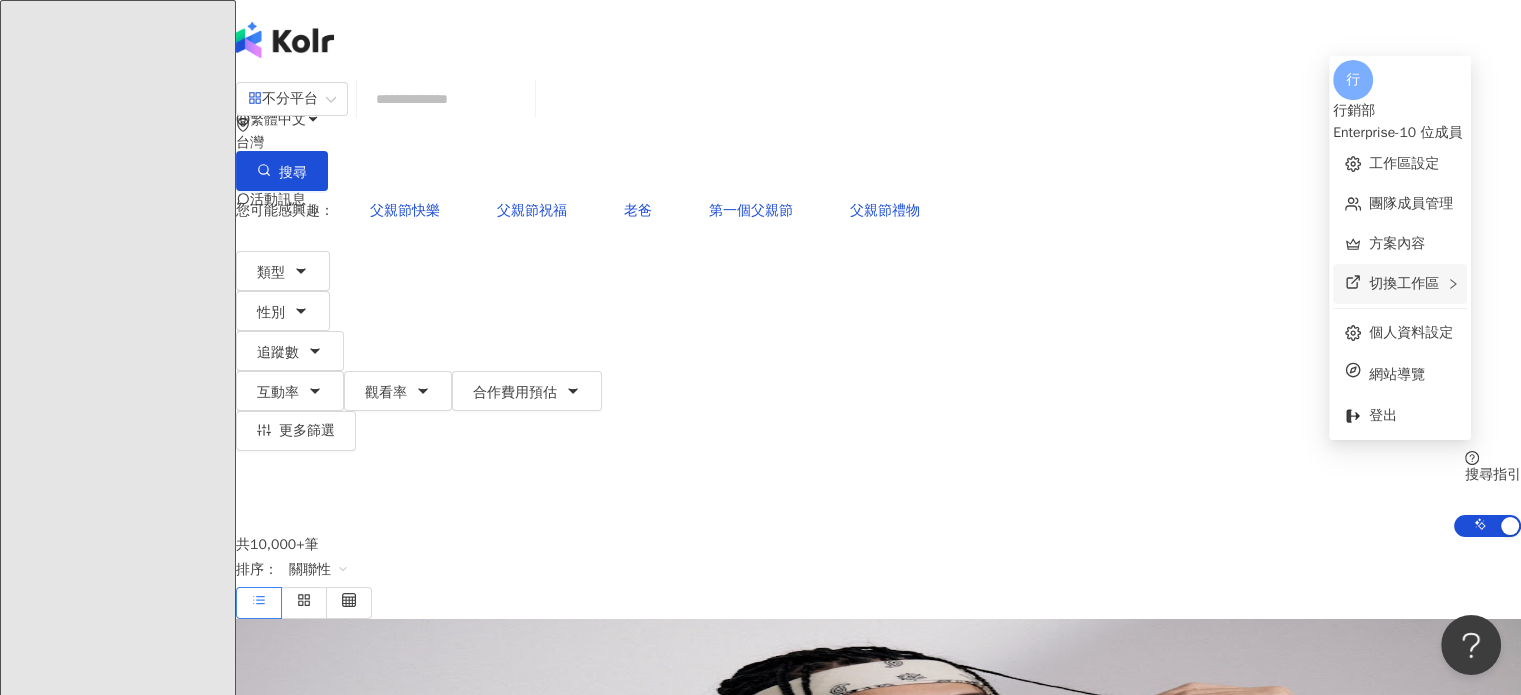 click on "切換工作區" at bounding box center [1404, 283] 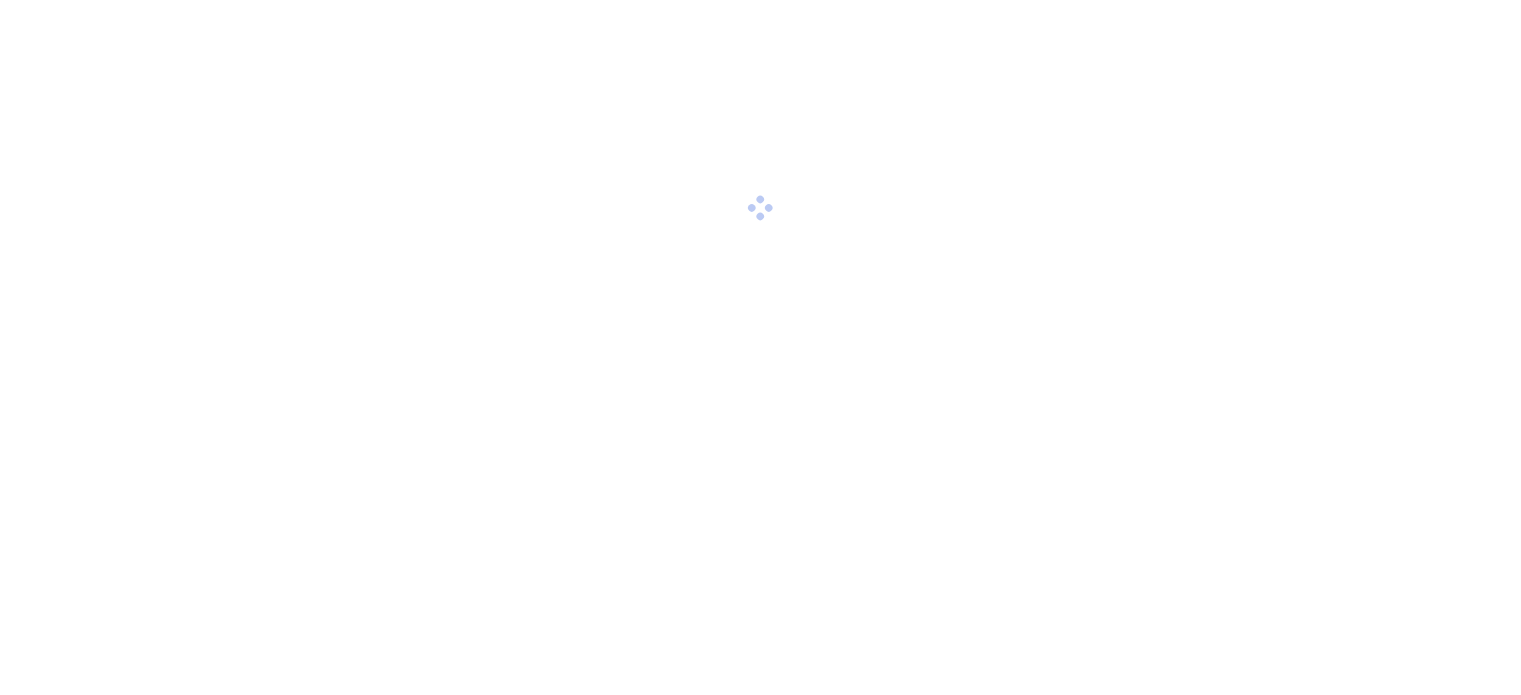 scroll, scrollTop: 0, scrollLeft: 0, axis: both 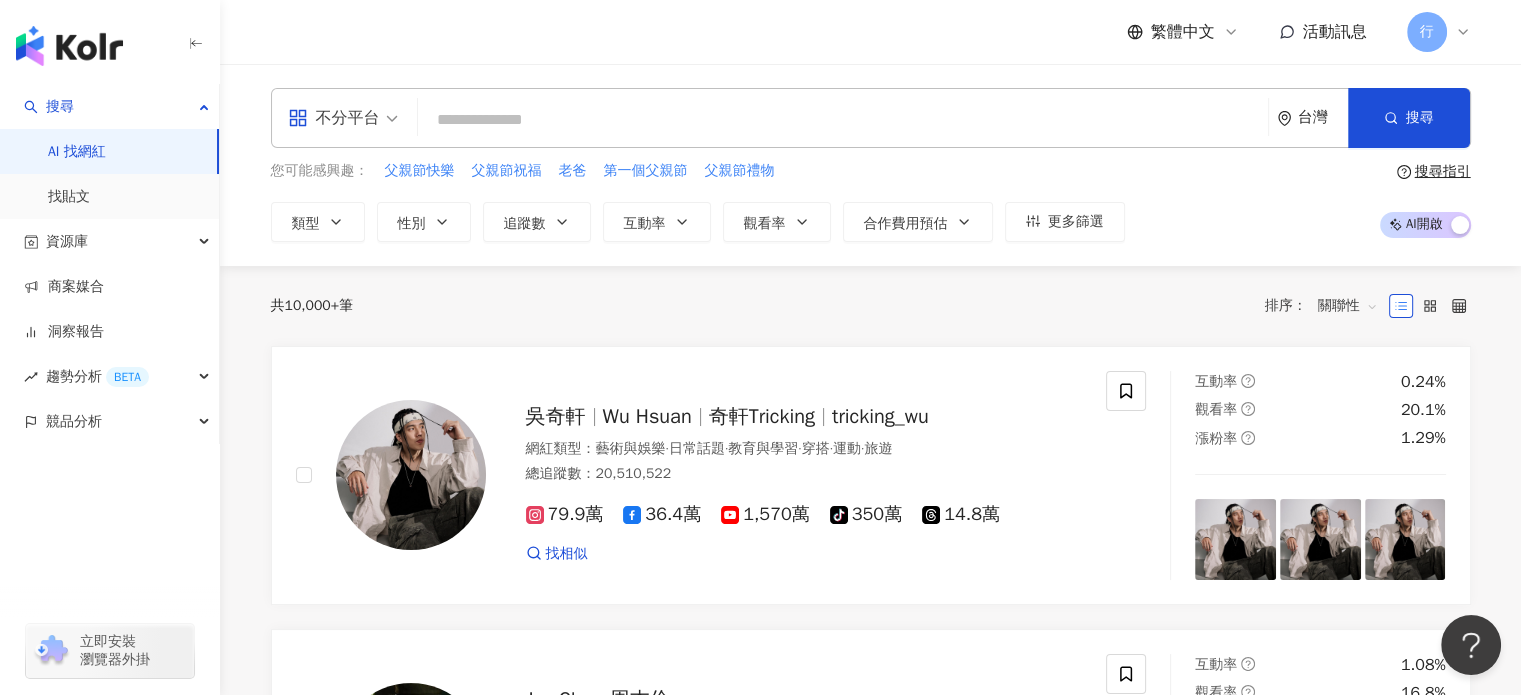 click 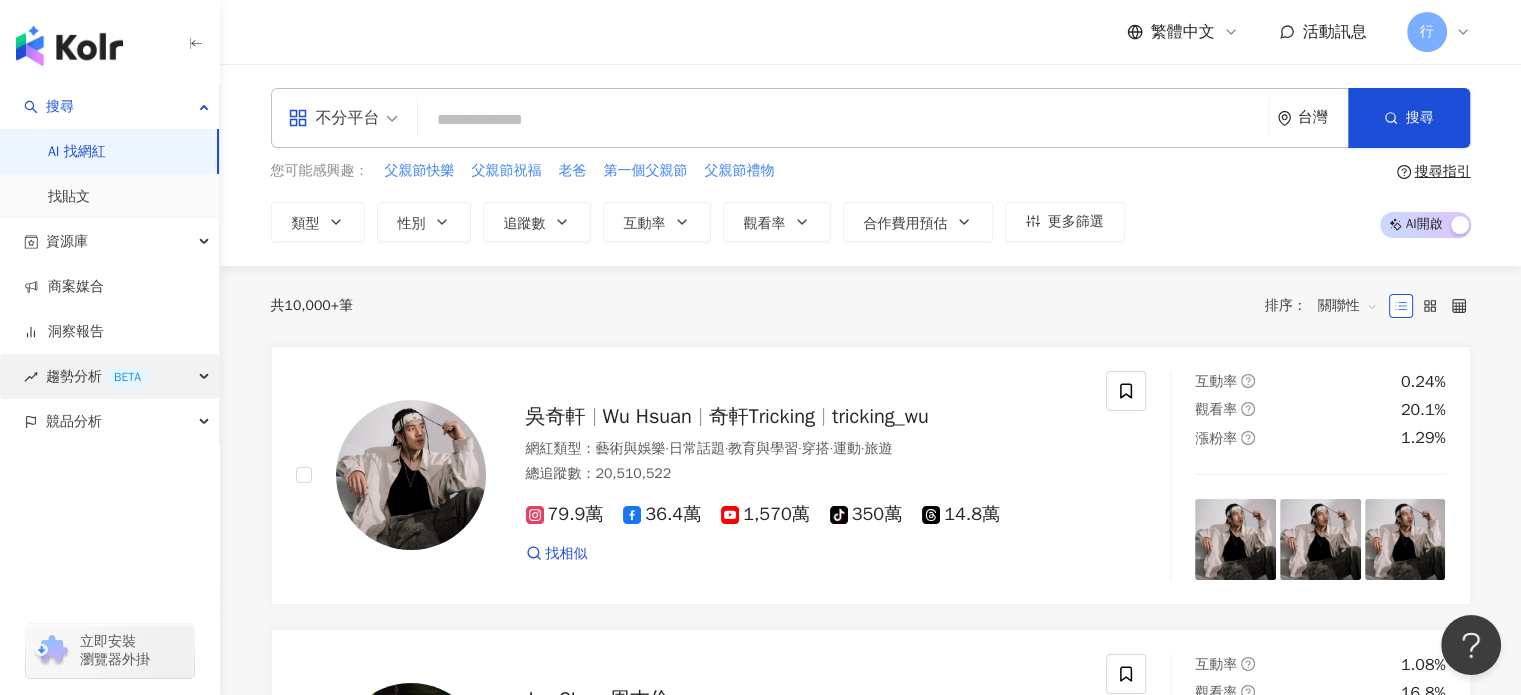 click on "趨勢分析 BETA" at bounding box center [109, 376] 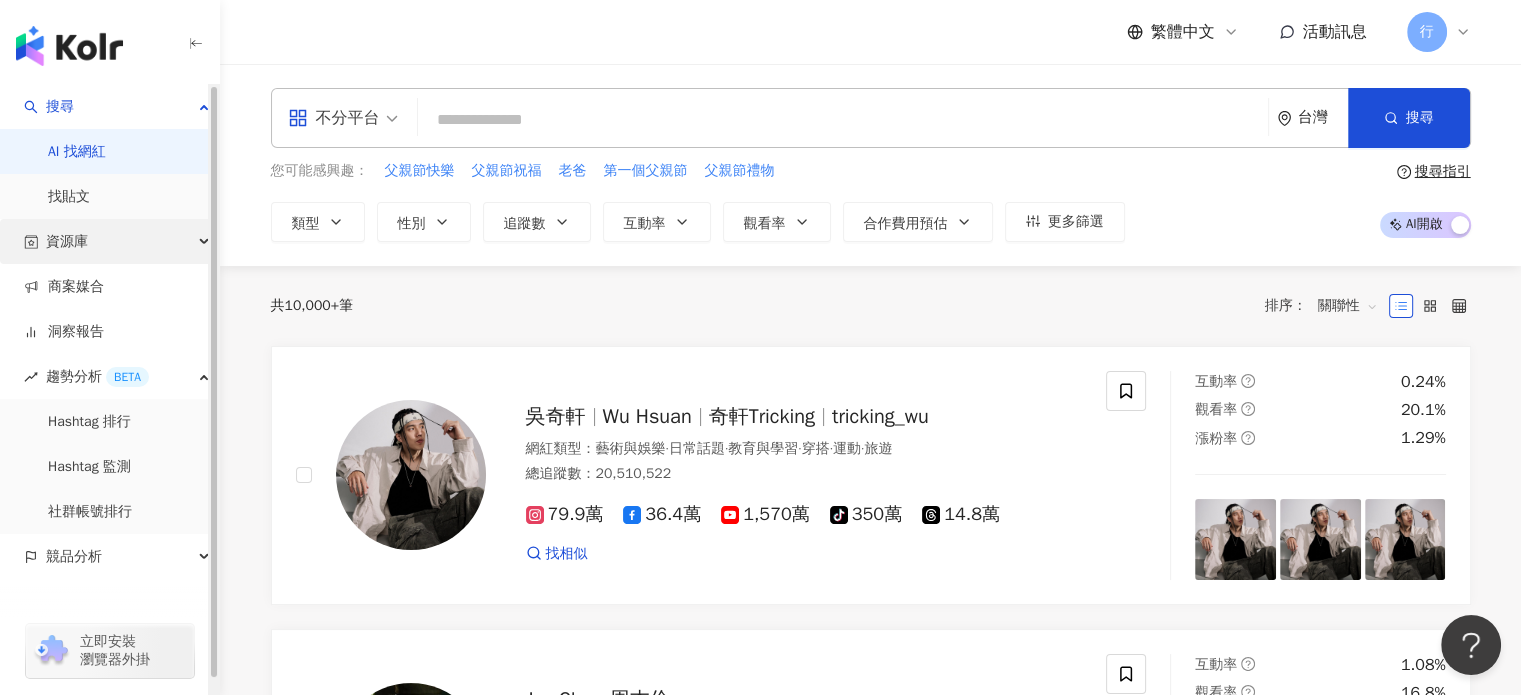 click on "資源庫" at bounding box center (109, 241) 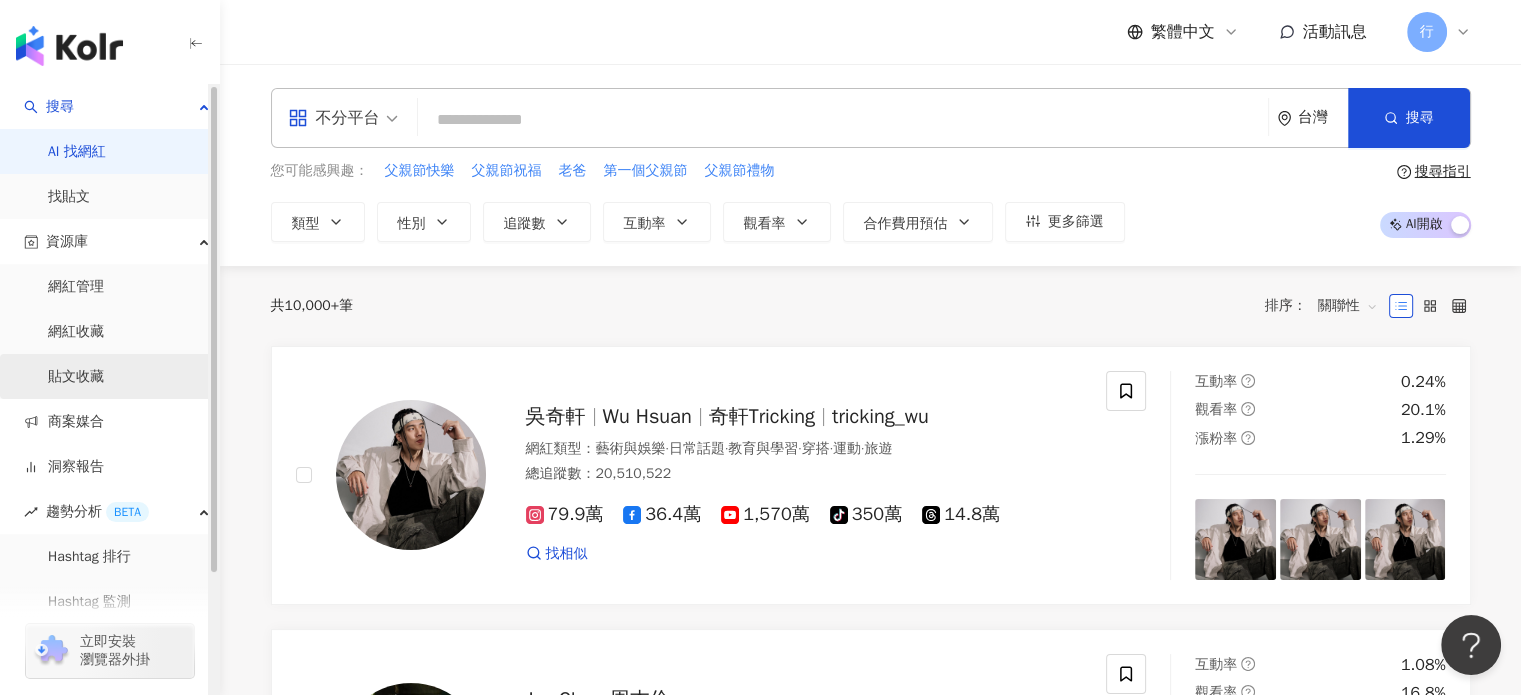 click on "貼文收藏" at bounding box center (76, 377) 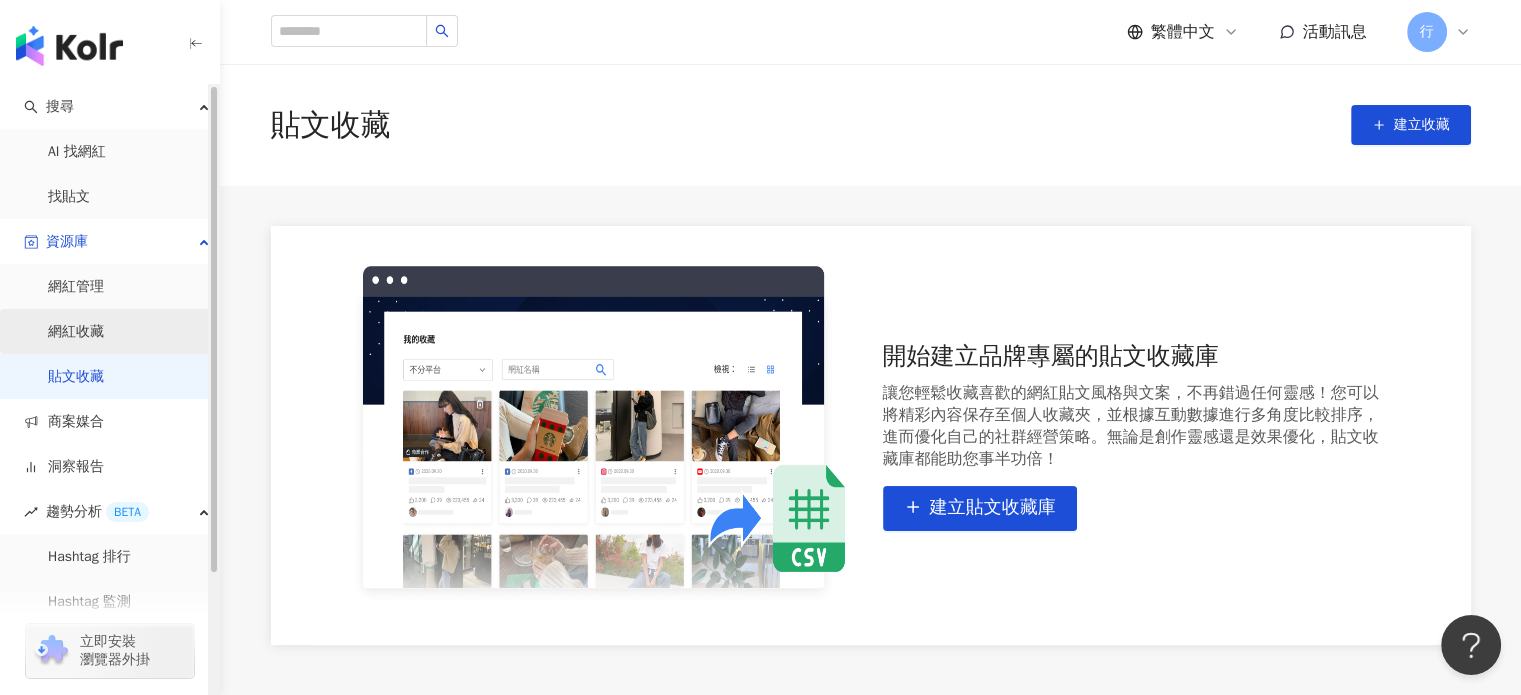 click on "網紅收藏" at bounding box center (76, 332) 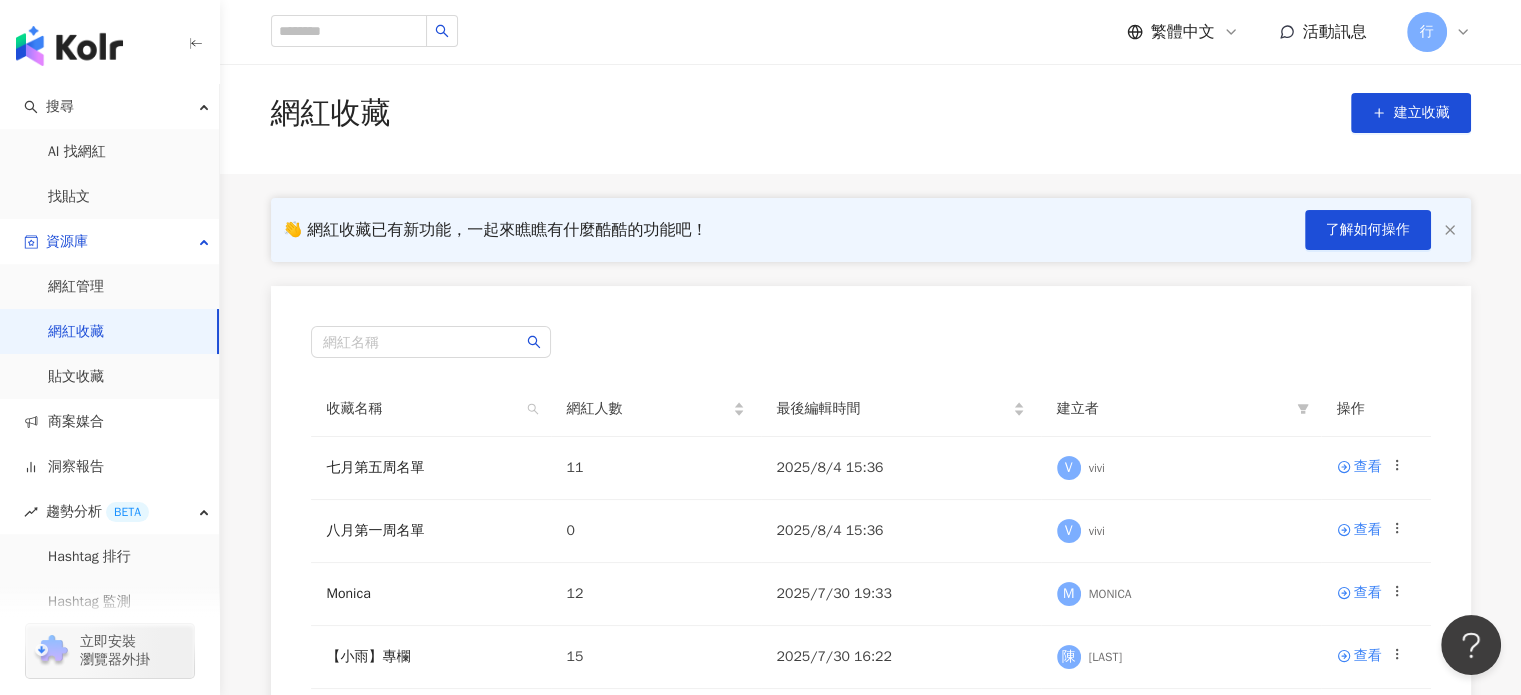 scroll, scrollTop: 0, scrollLeft: 0, axis: both 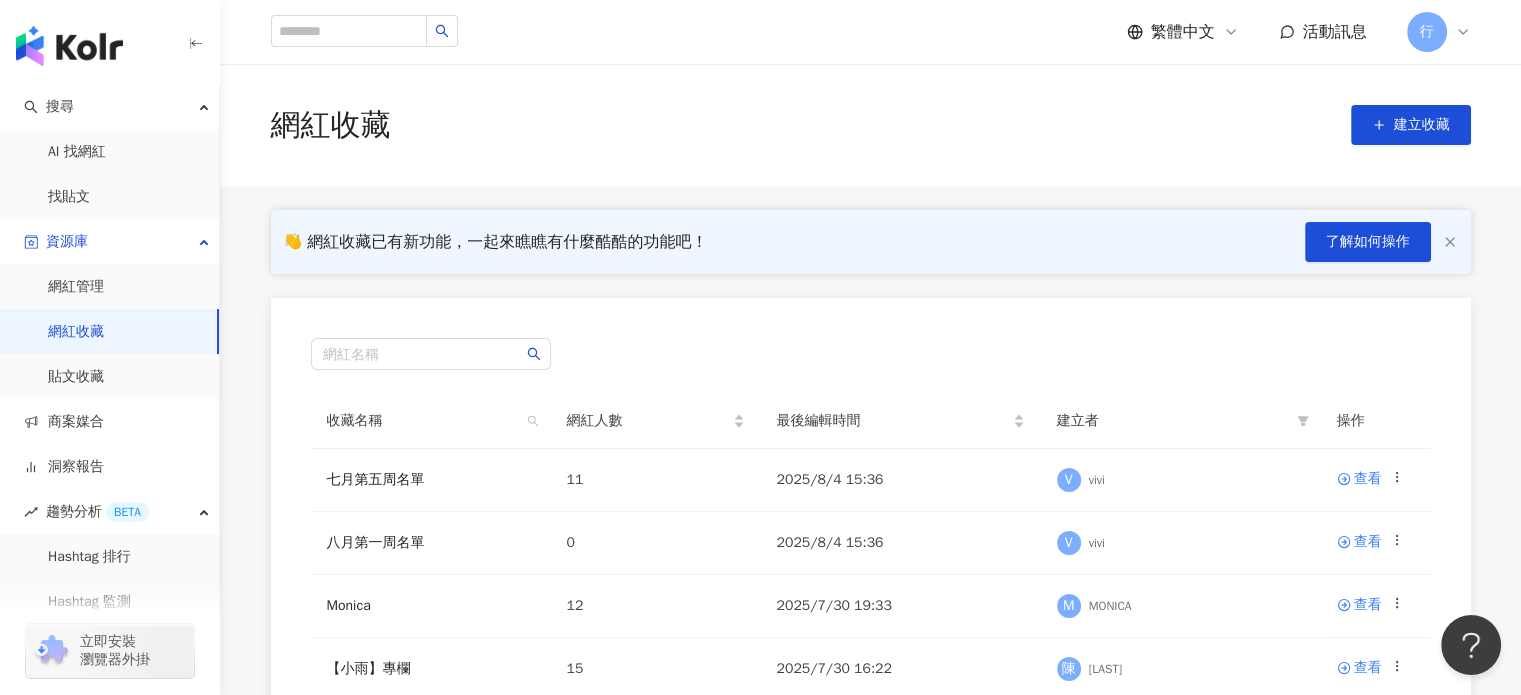 click 